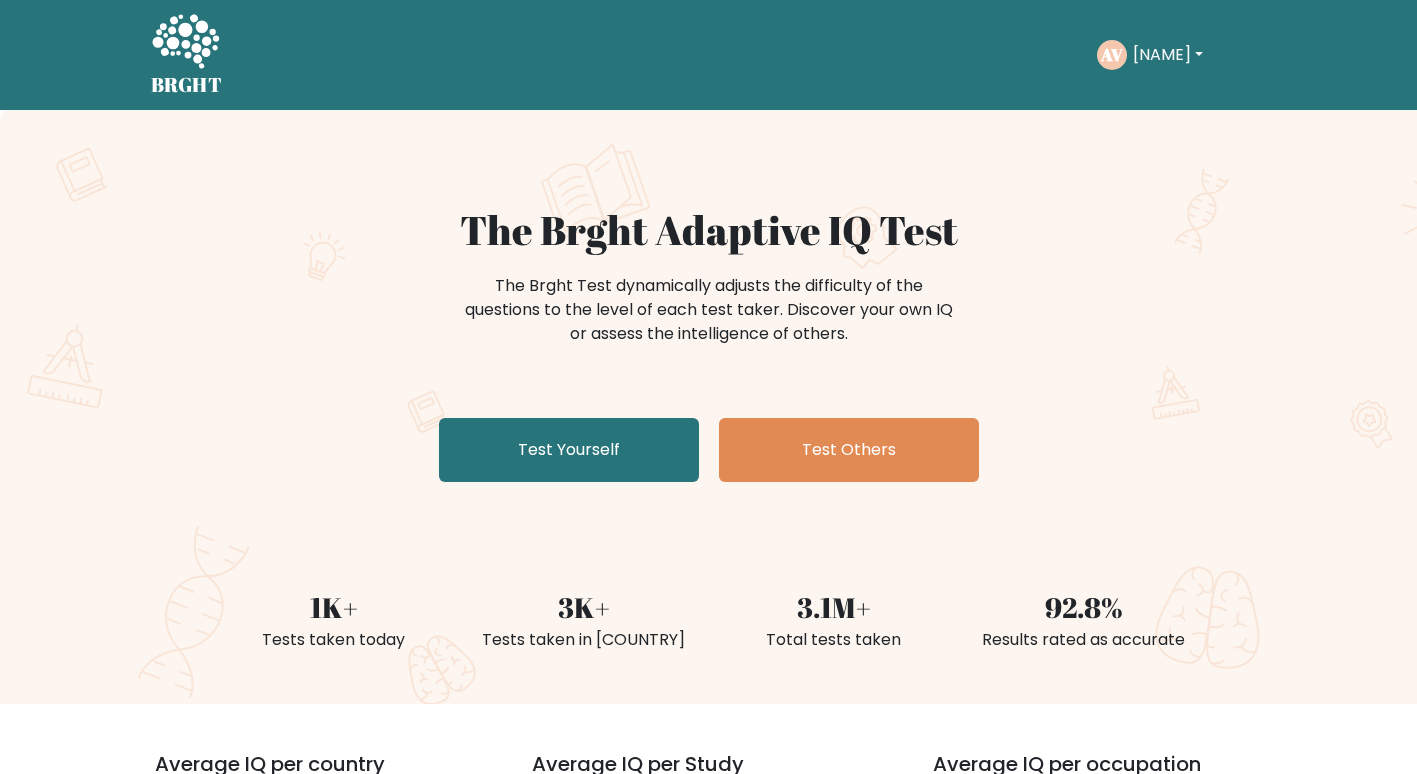 scroll, scrollTop: 0, scrollLeft: 0, axis: both 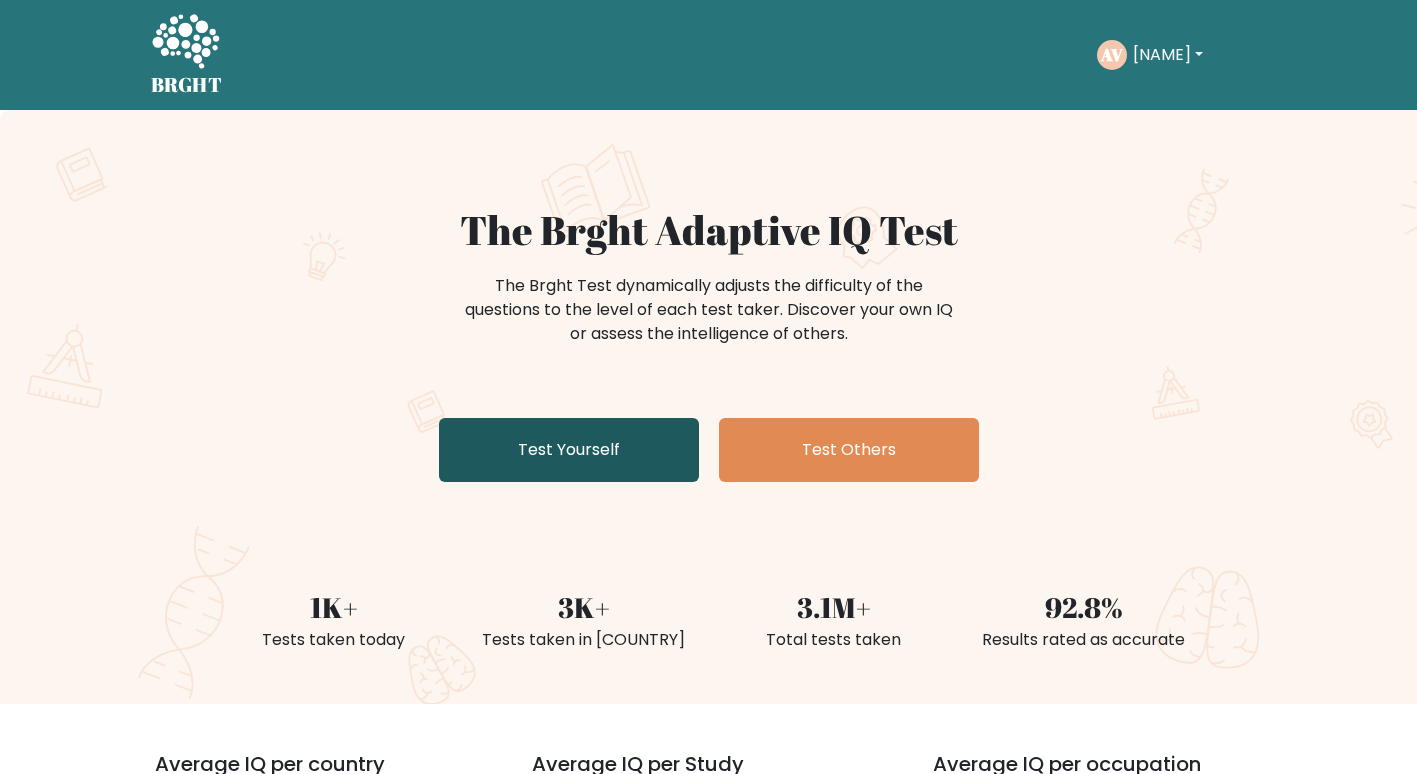 click on "Test Yourself" at bounding box center (569, 450) 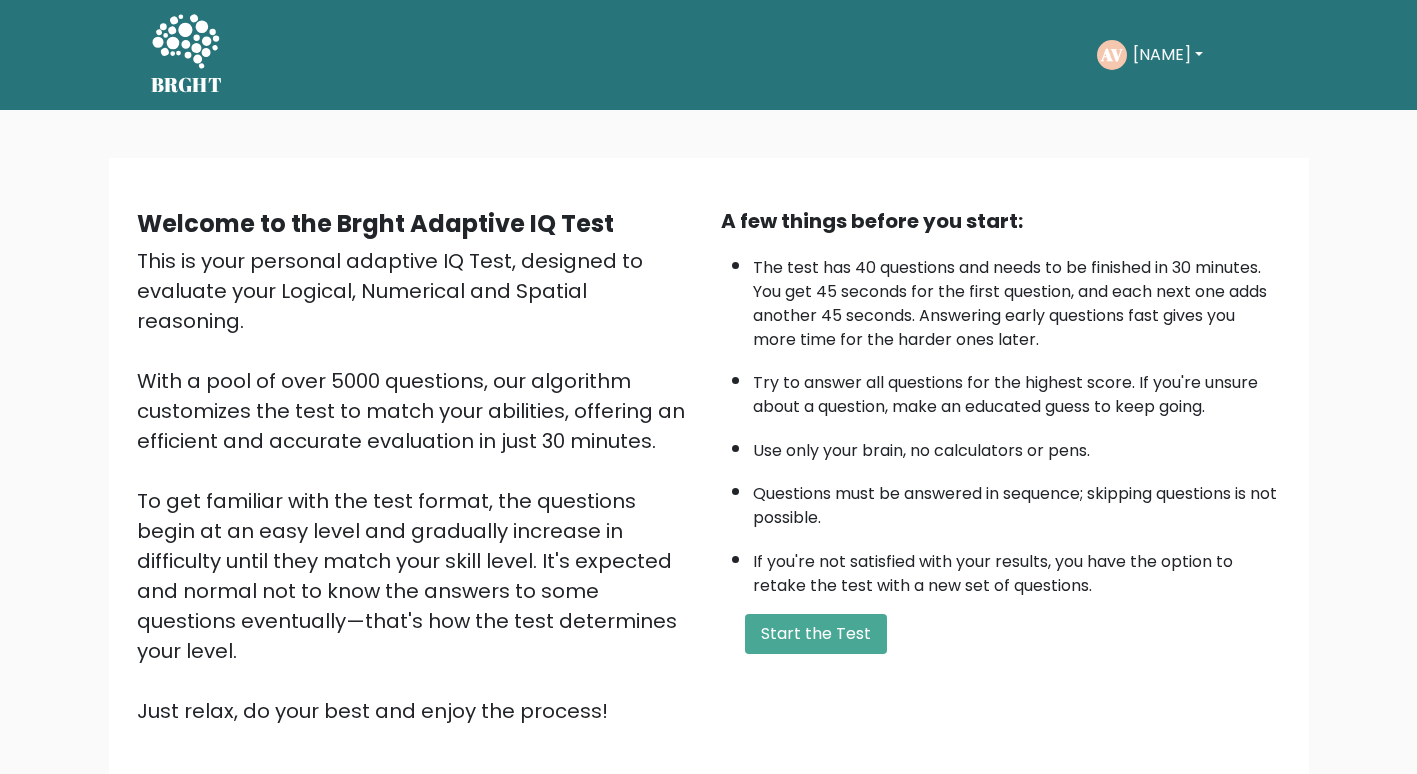 scroll, scrollTop: 0, scrollLeft: 0, axis: both 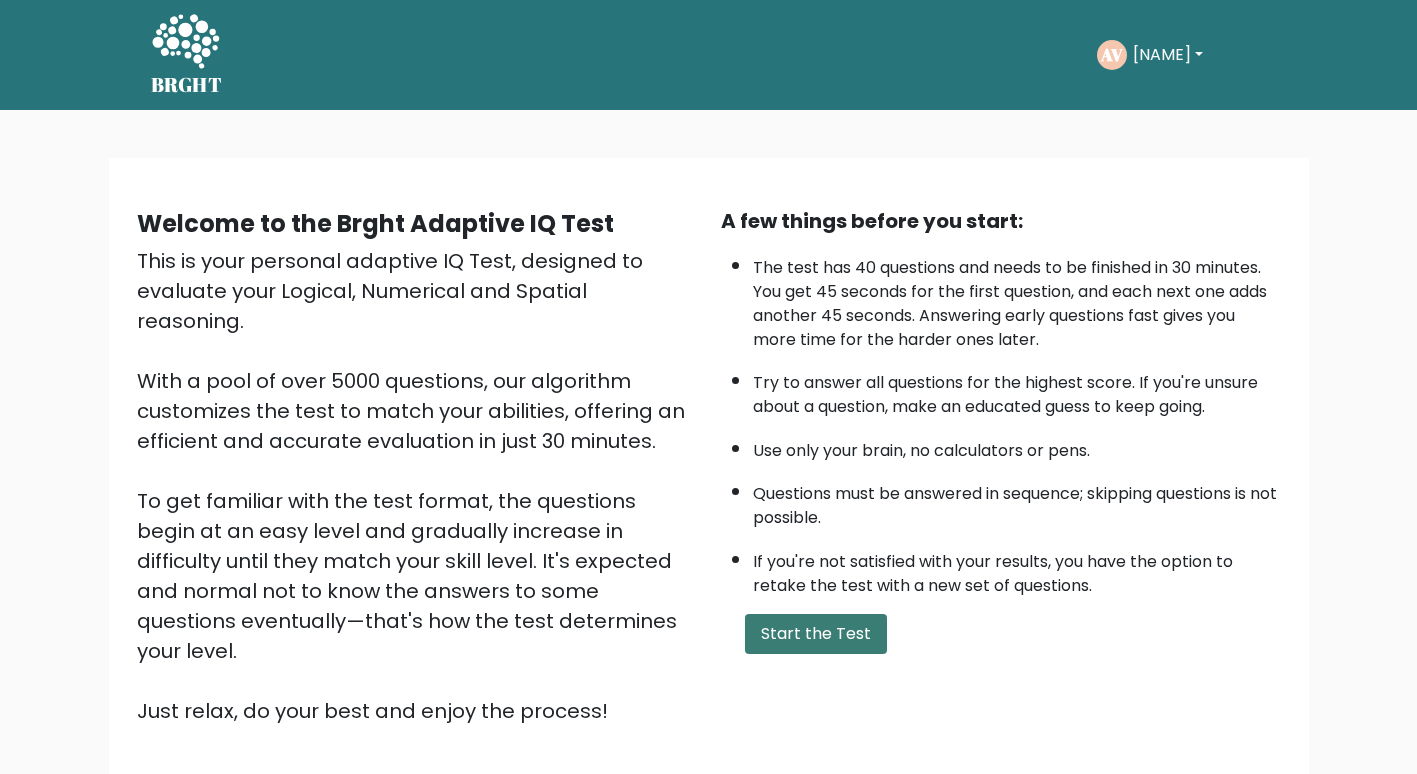 click on "Start the Test" at bounding box center [816, 634] 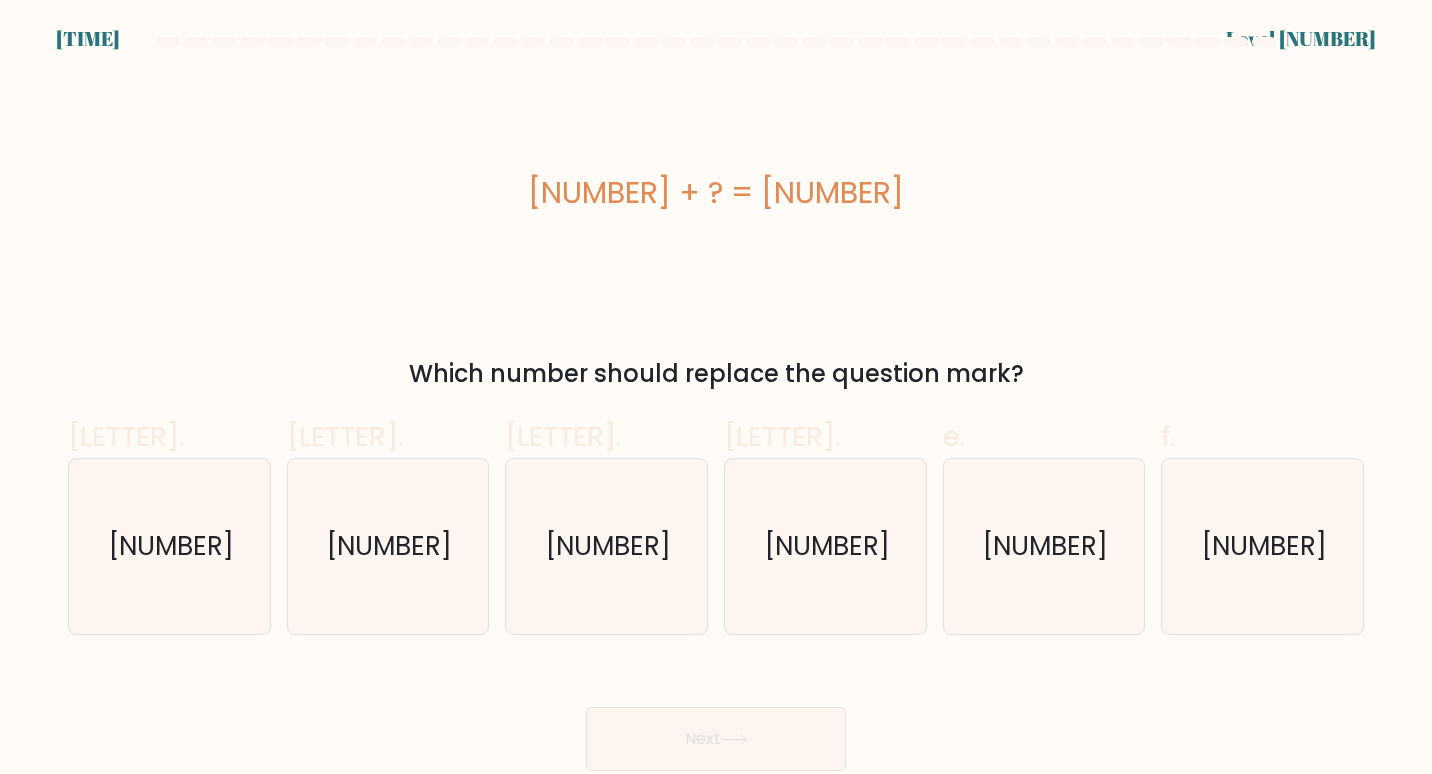 scroll, scrollTop: 0, scrollLeft: 0, axis: both 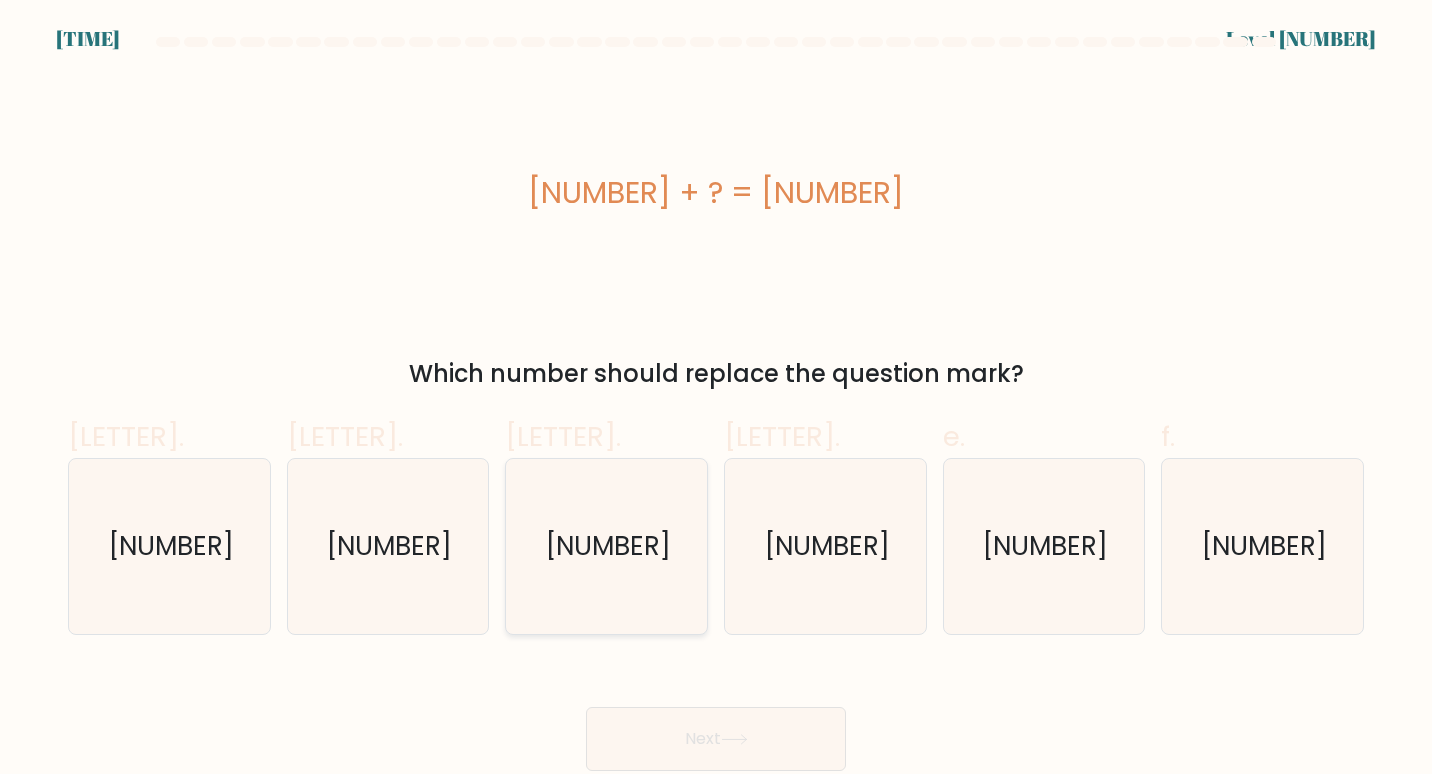 click on "[NUMBER]" at bounding box center (607, 547) 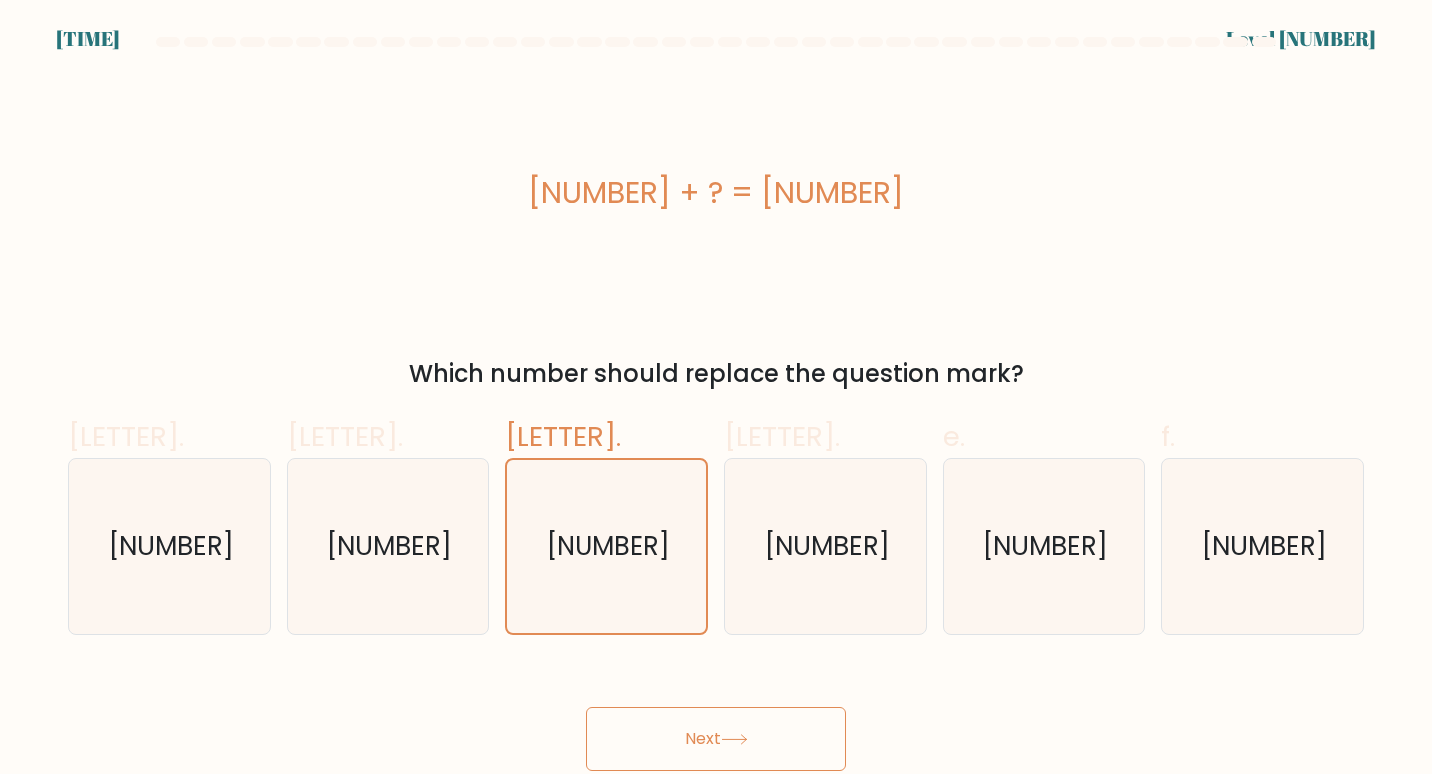 click on "Next" at bounding box center [716, 739] 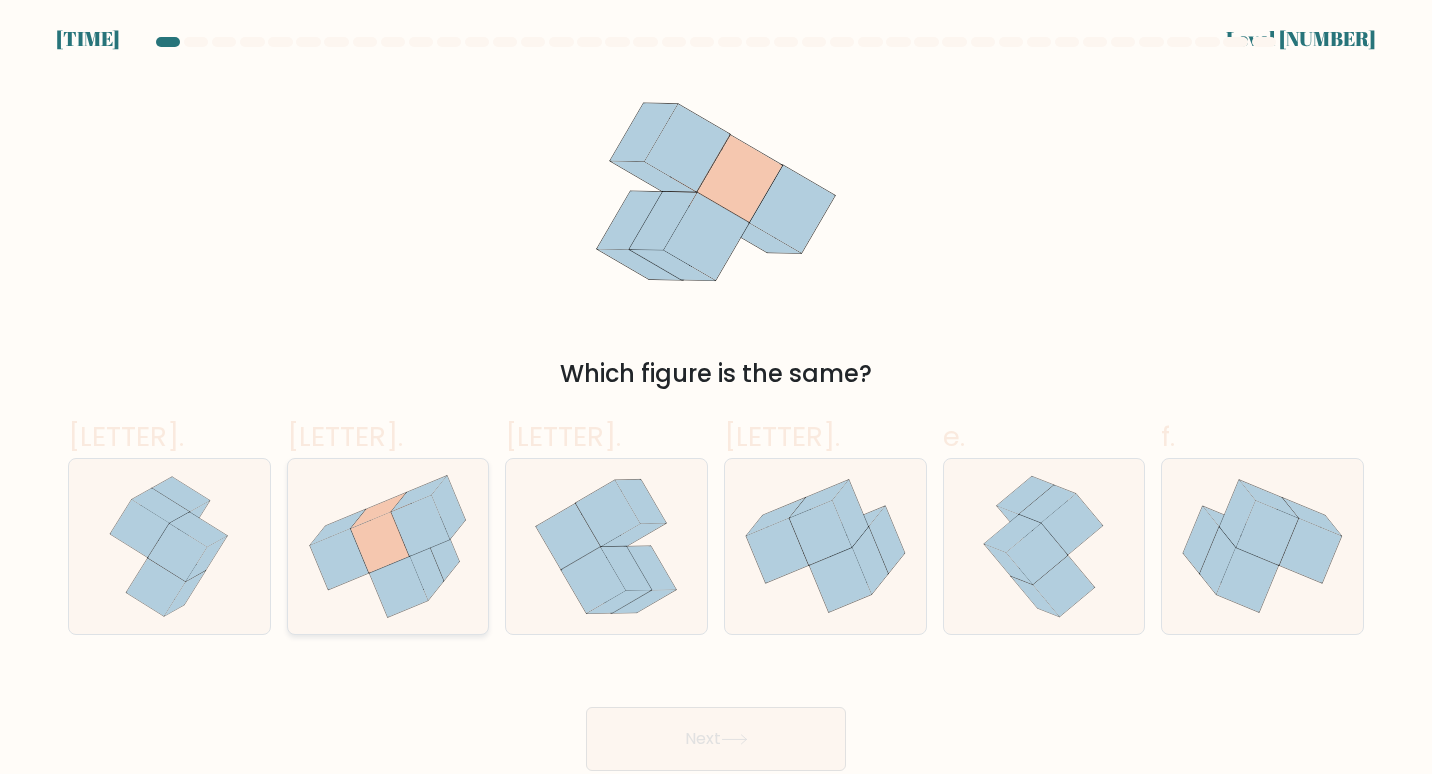 click at bounding box center (380, 542) 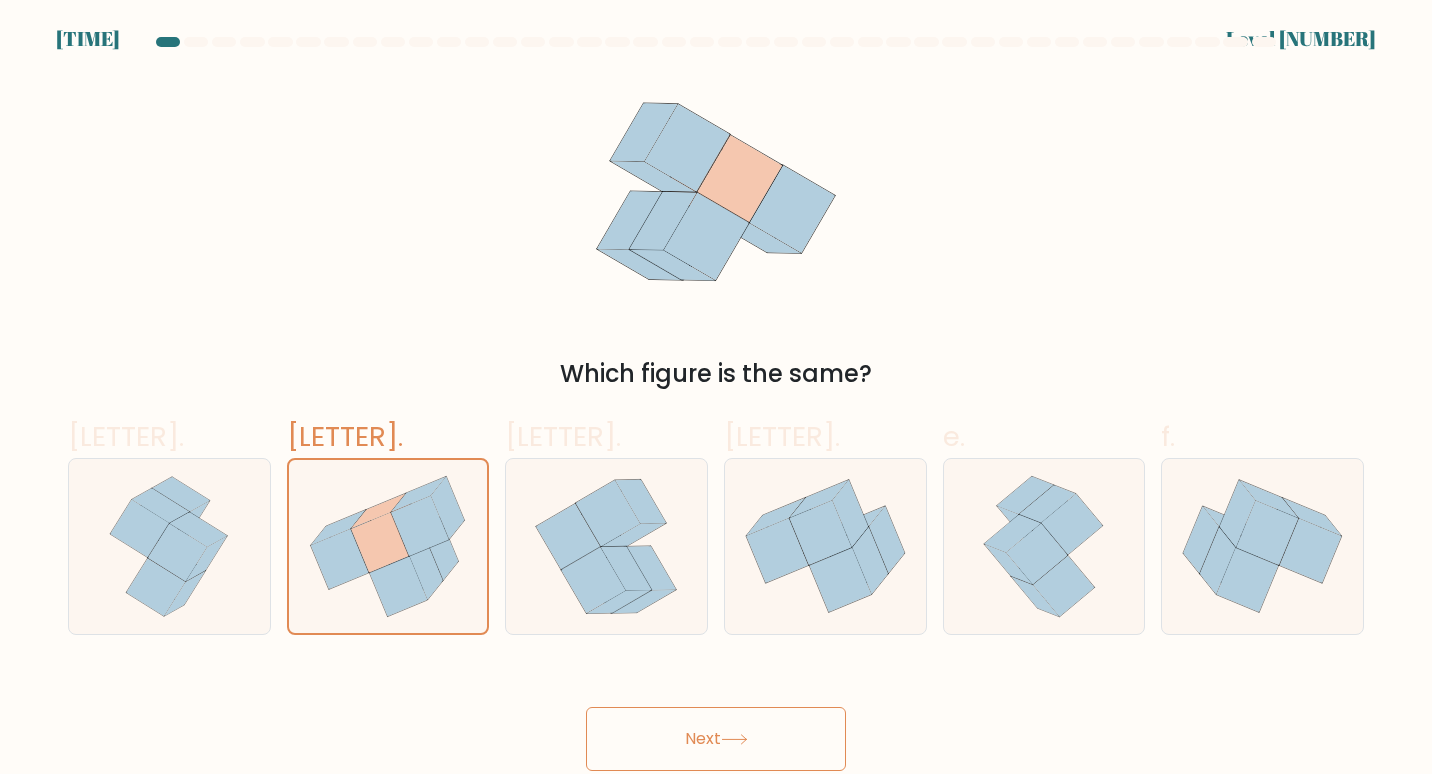 click on "Next" at bounding box center (716, 739) 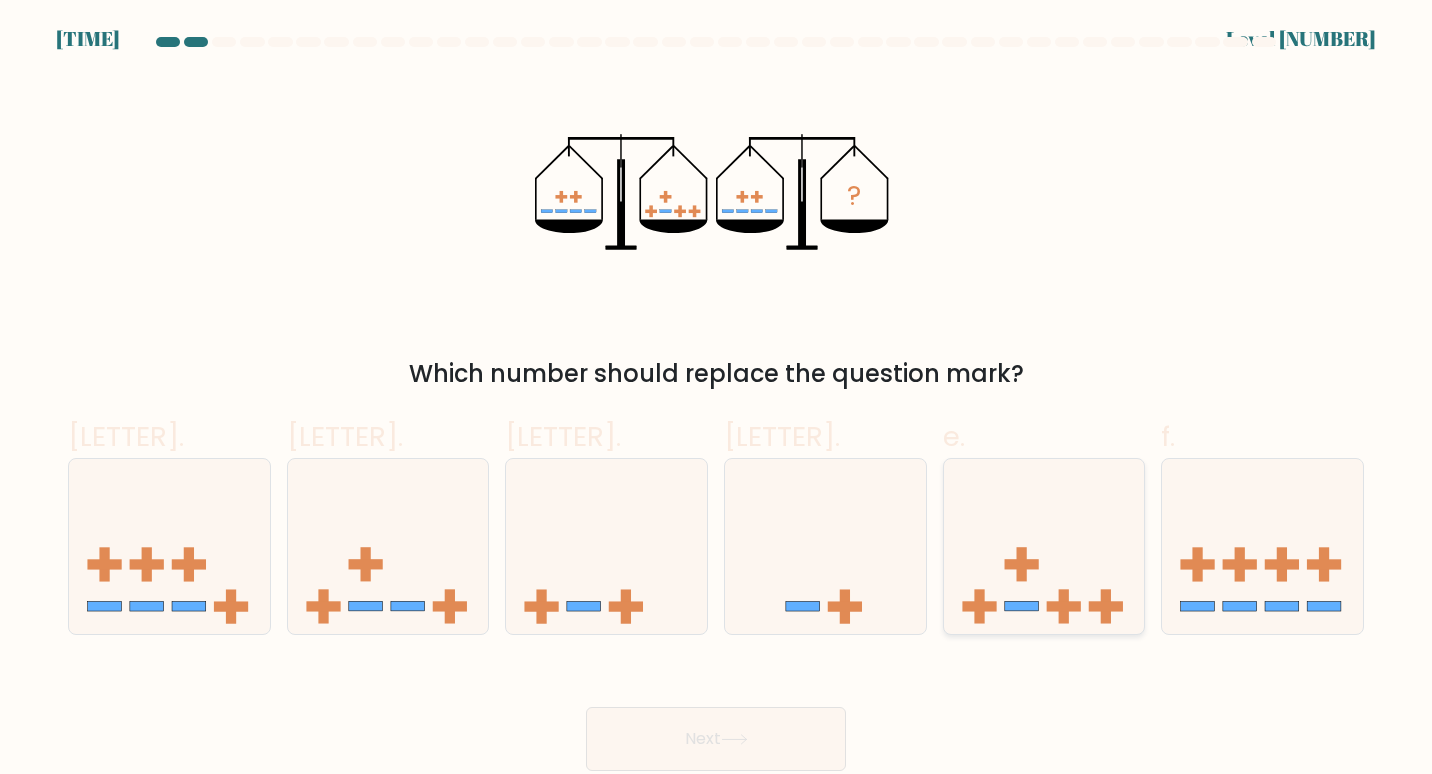click at bounding box center (1044, 546) 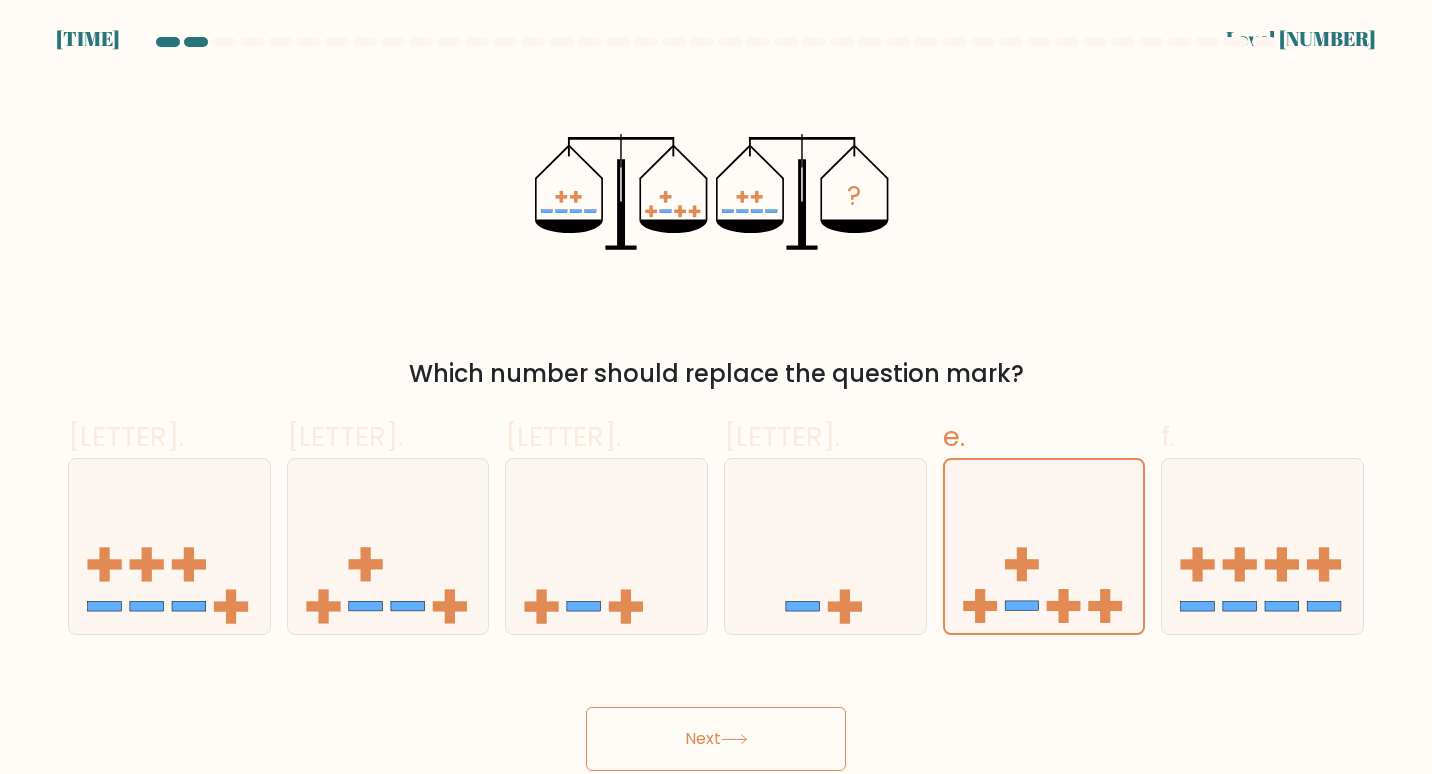 click on "Next" at bounding box center (716, 739) 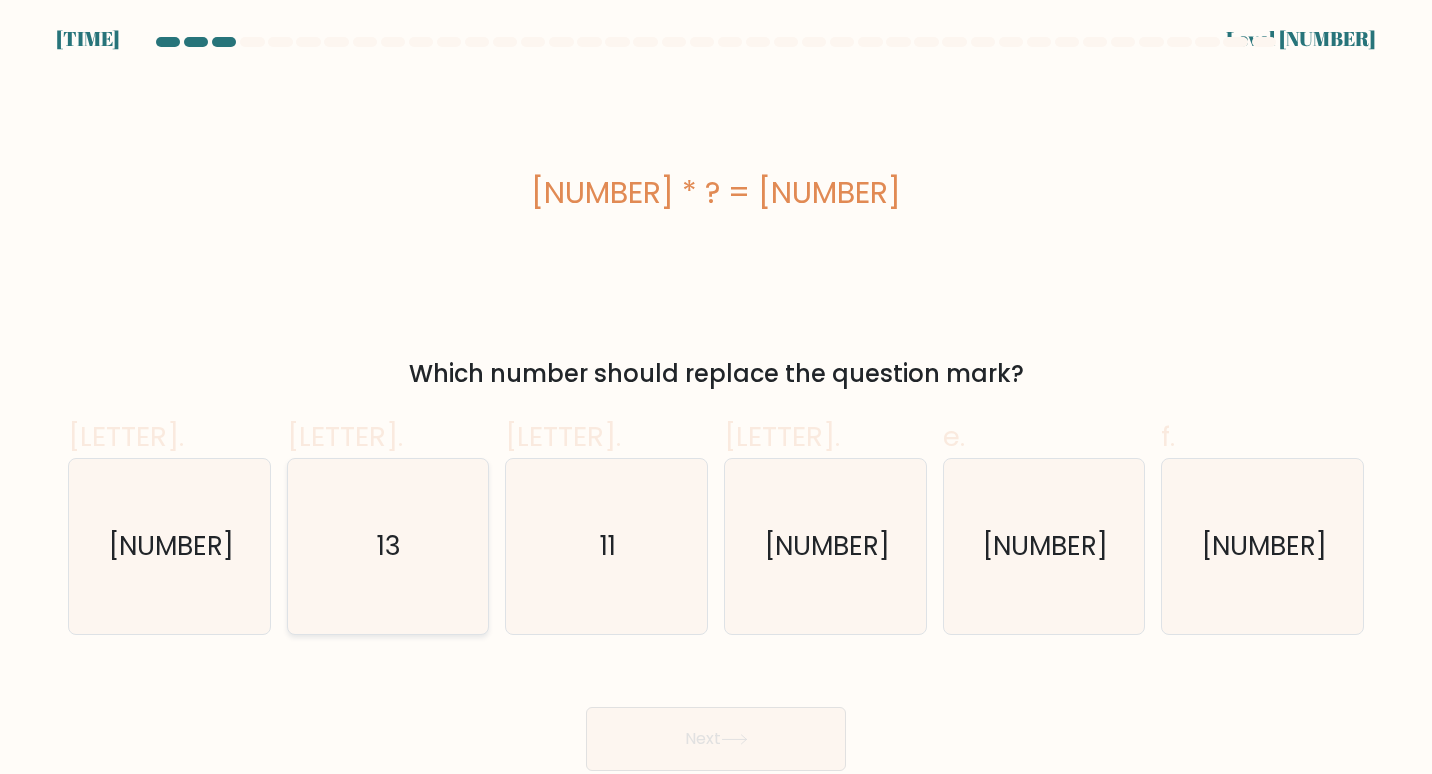 click on "13" at bounding box center [388, 547] 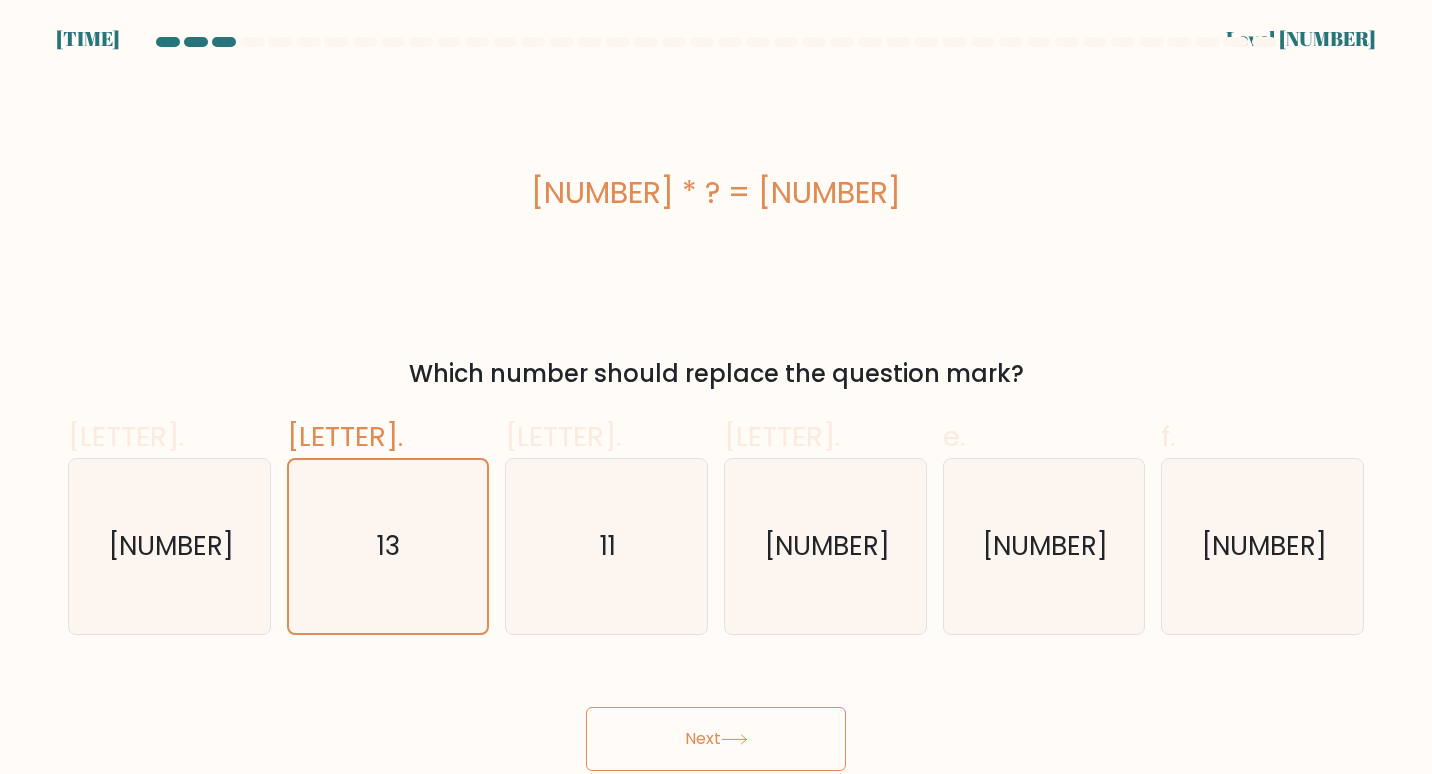 click on "Next" at bounding box center [716, 739] 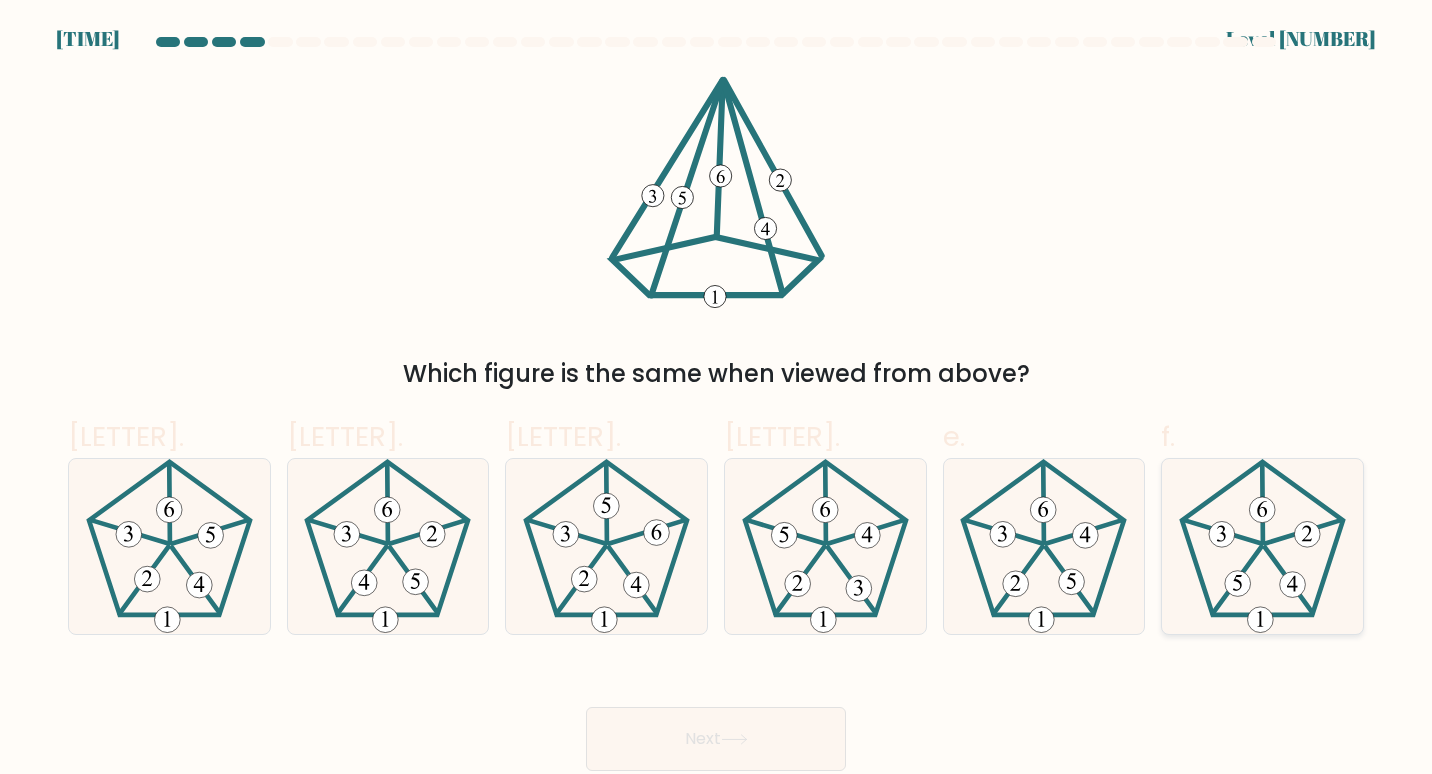 click at bounding box center (1293, 585) 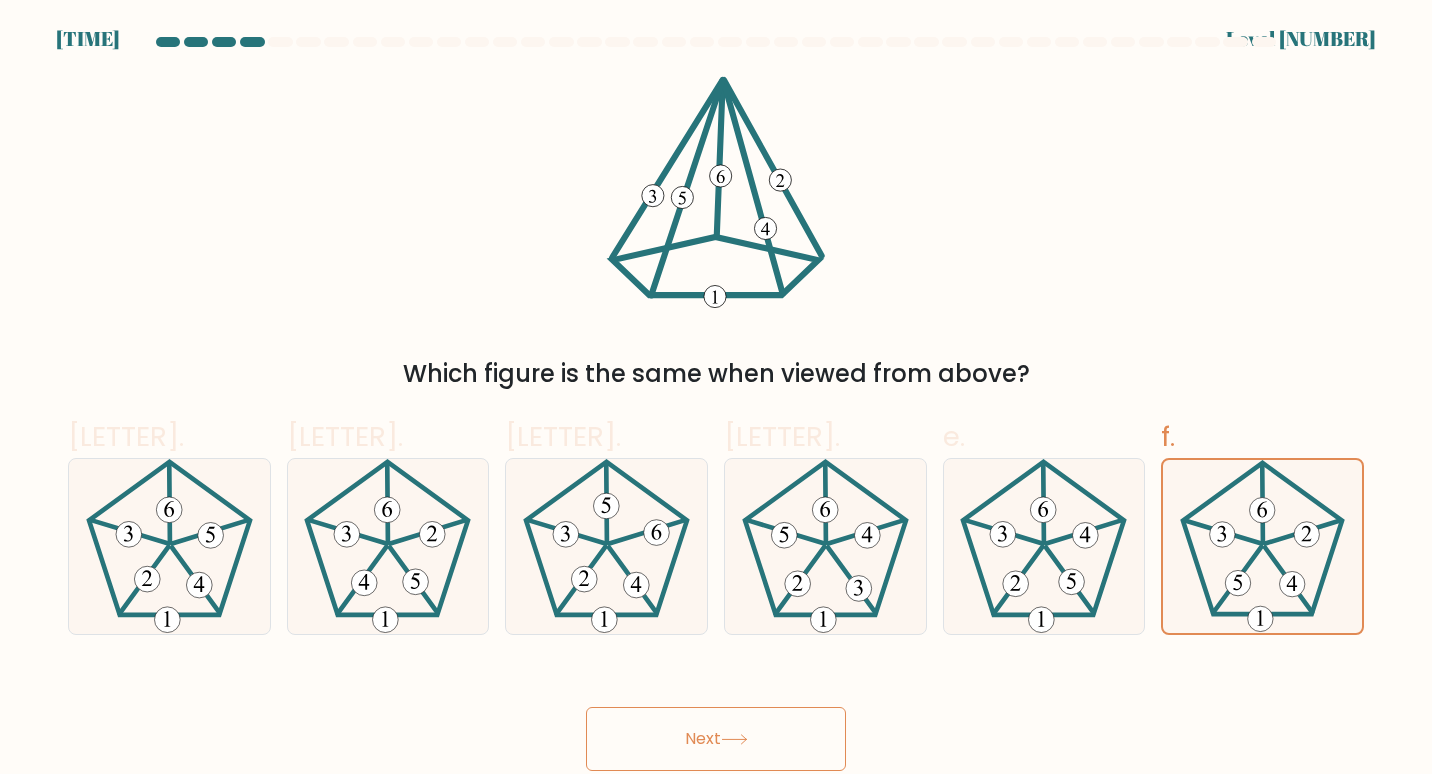 click on "Next" at bounding box center (716, 739) 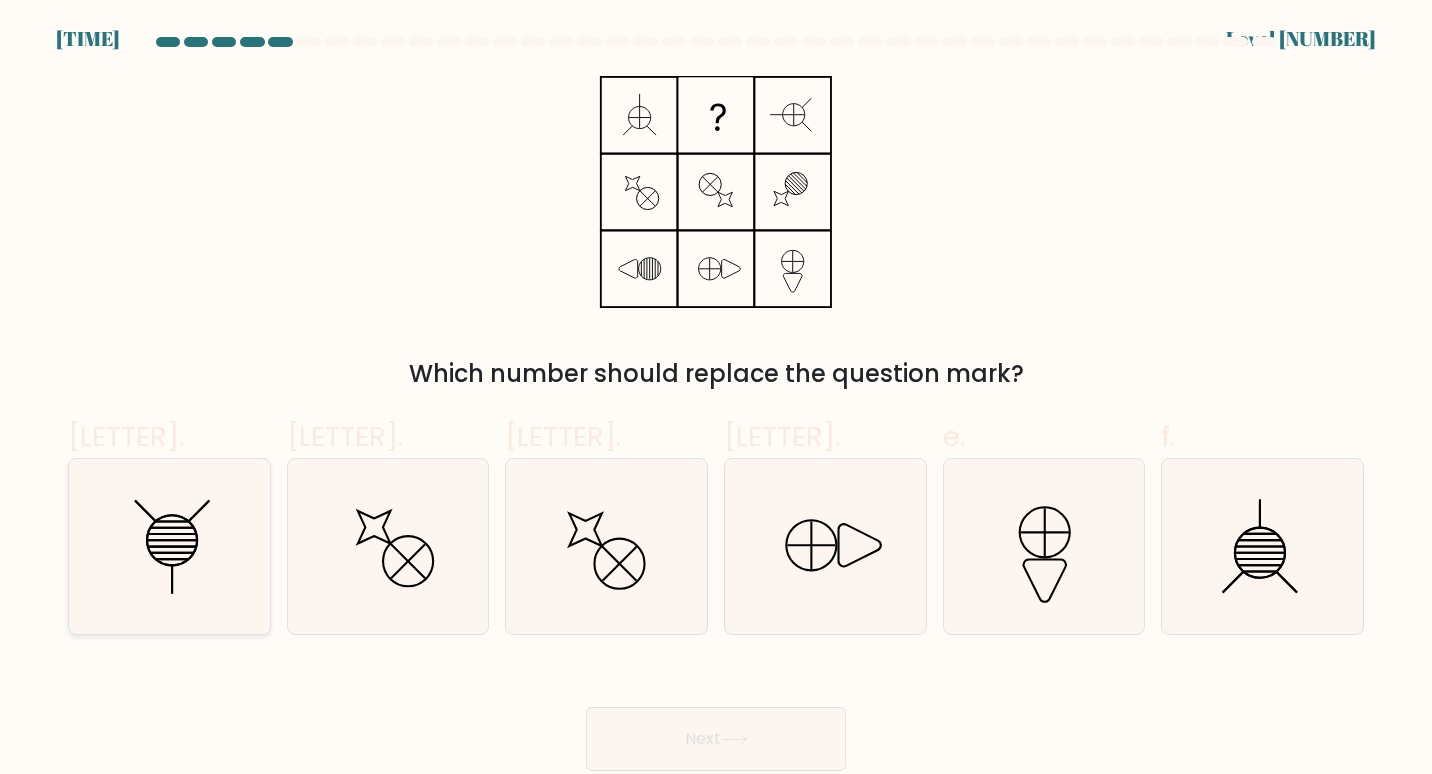 click at bounding box center [172, 540] 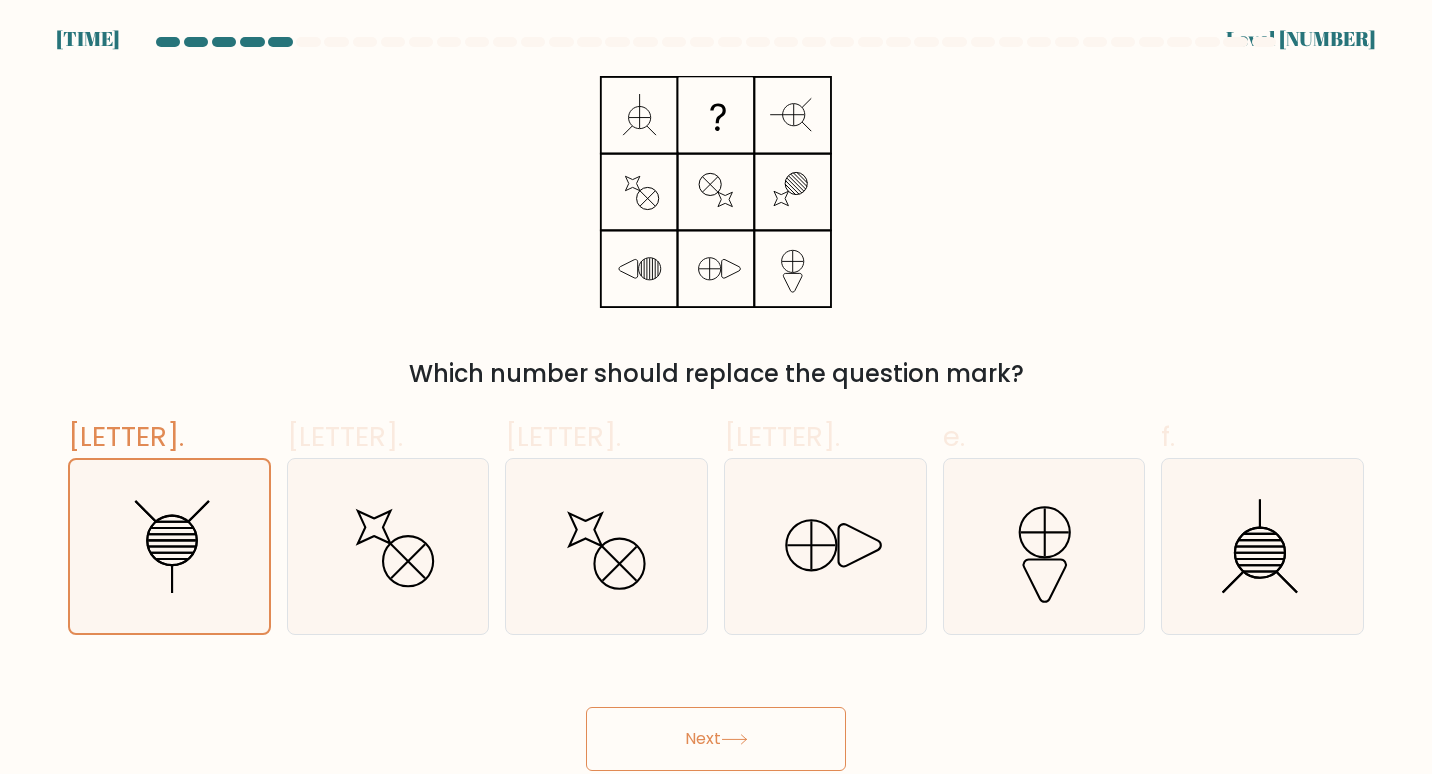click at bounding box center (734, 739) 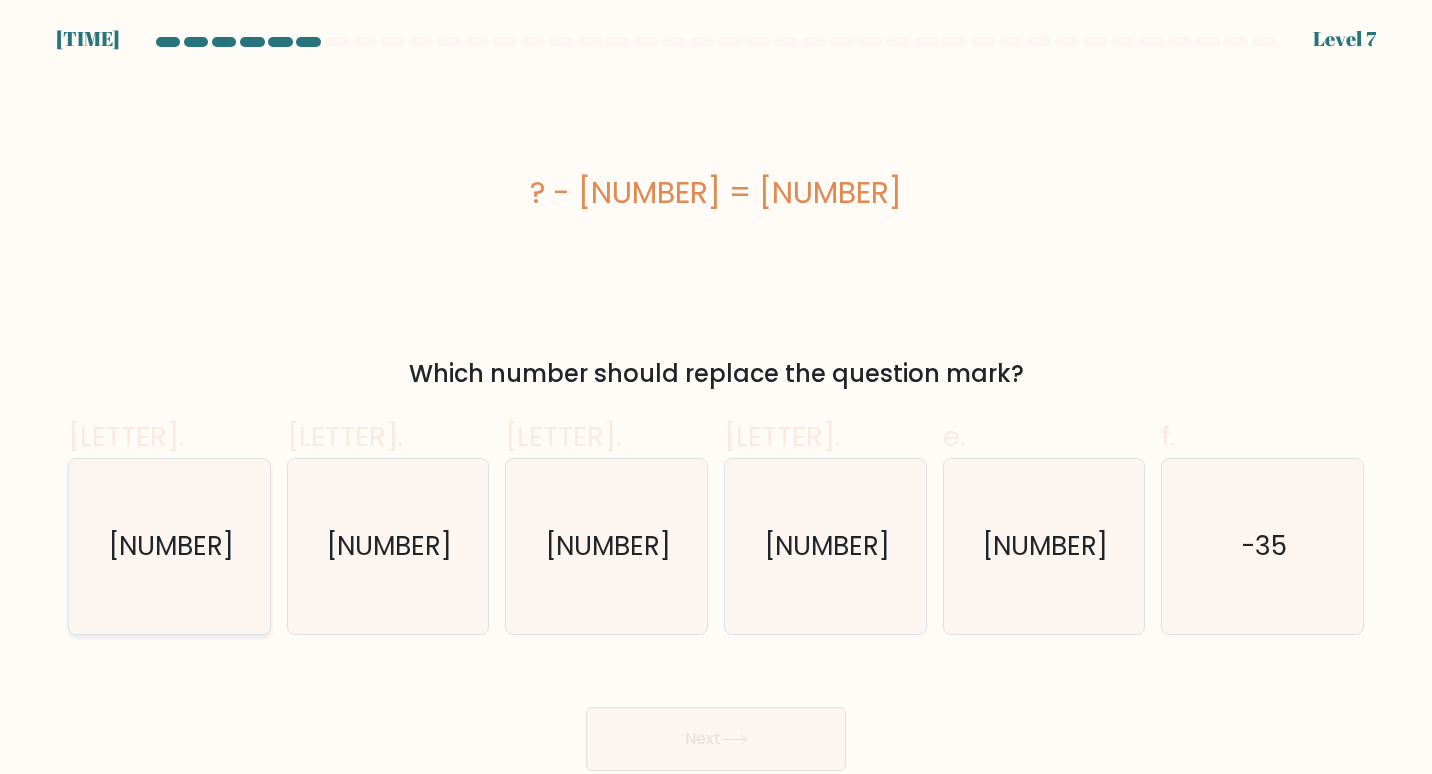 click on "-28" at bounding box center [171, 545] 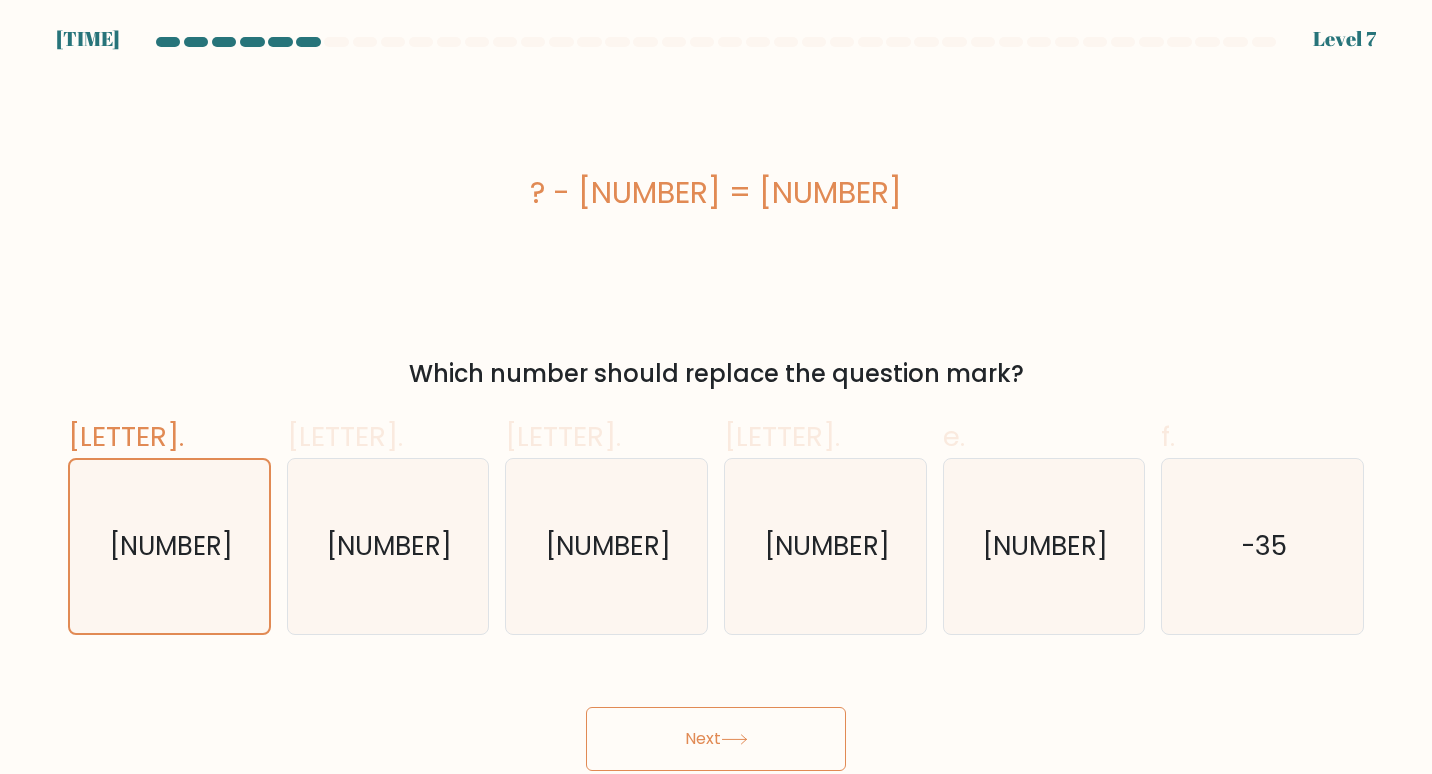 click on "Next" at bounding box center [716, 739] 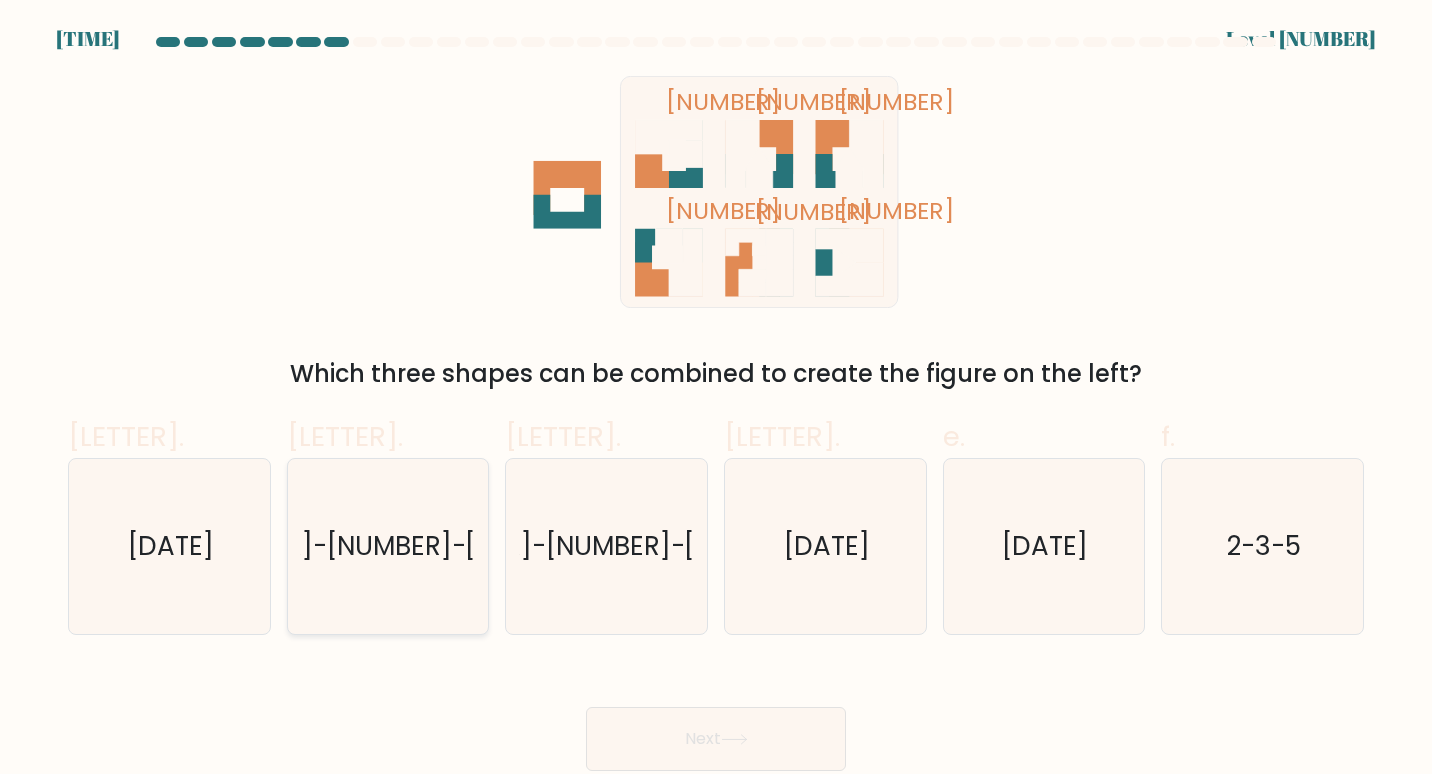 click on "2-3-6" at bounding box center (388, 547) 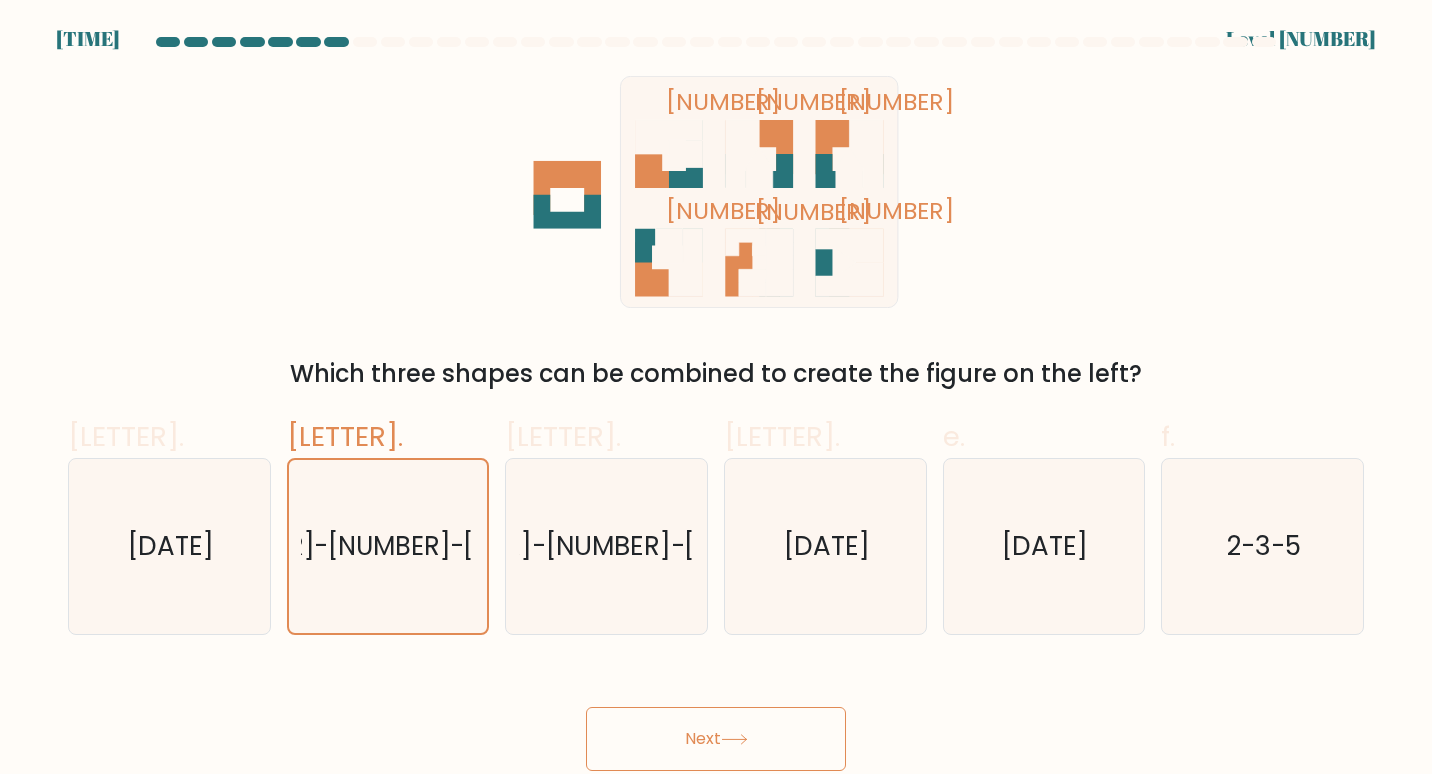 click on "Next" at bounding box center (716, 739) 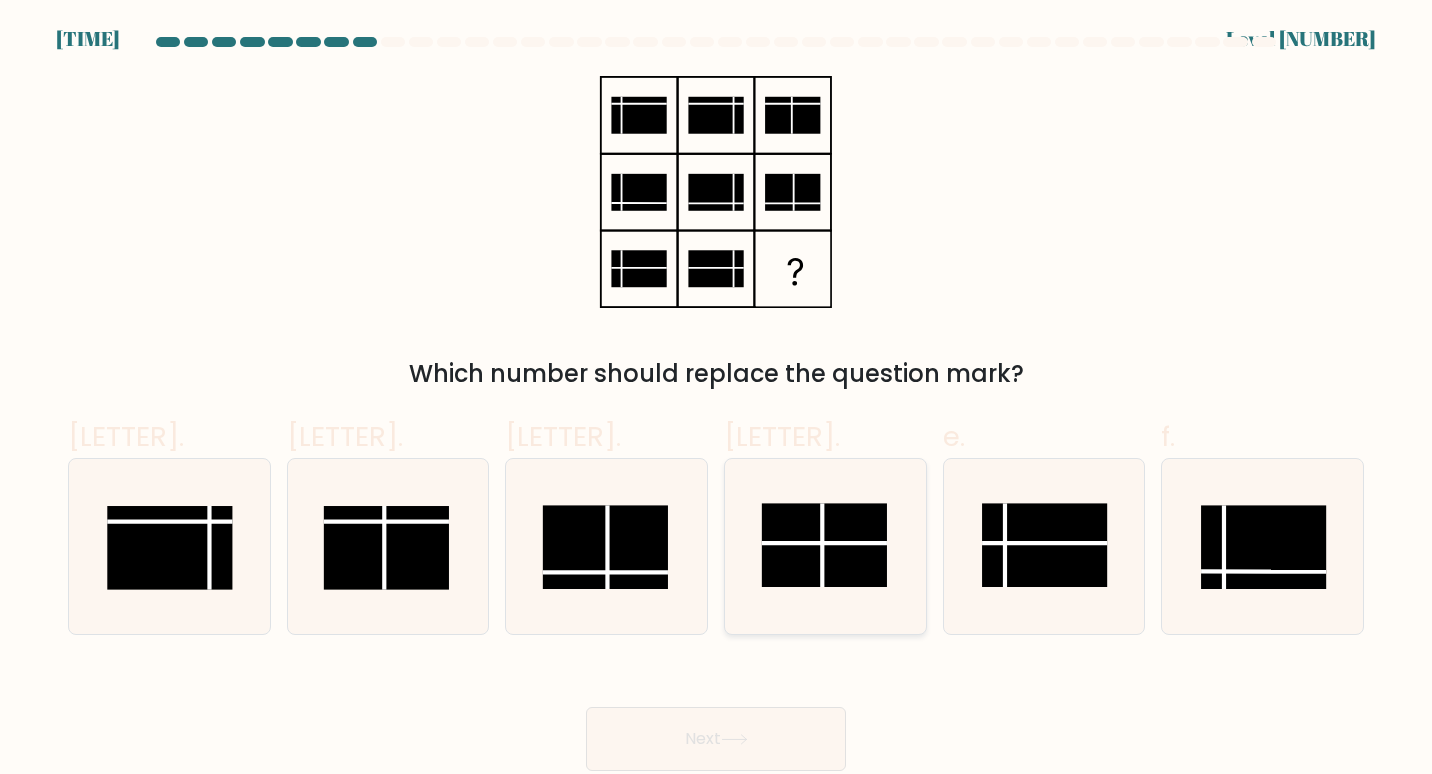 click at bounding box center (824, 545) 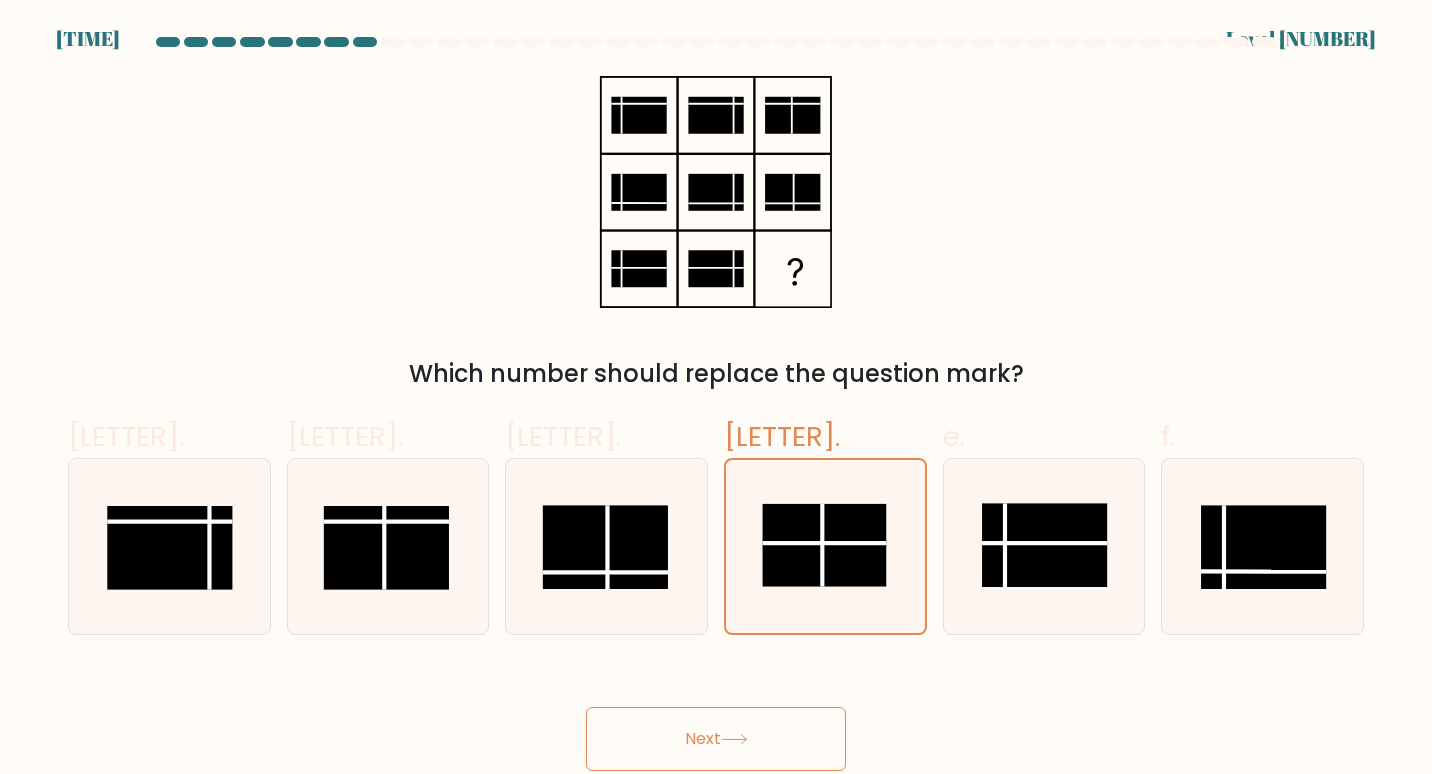 click on "Next" at bounding box center [716, 739] 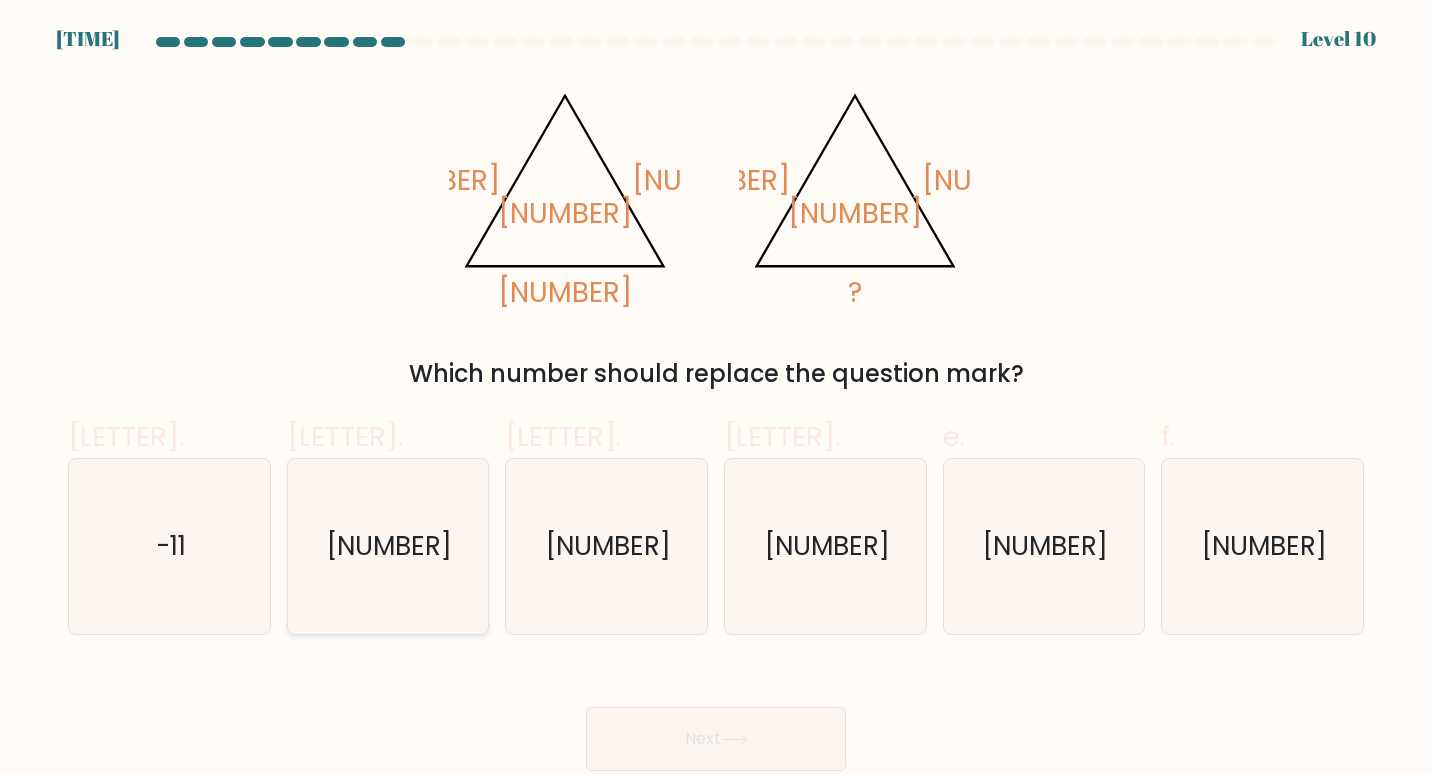 click on "[NUMBER]" at bounding box center (388, 547) 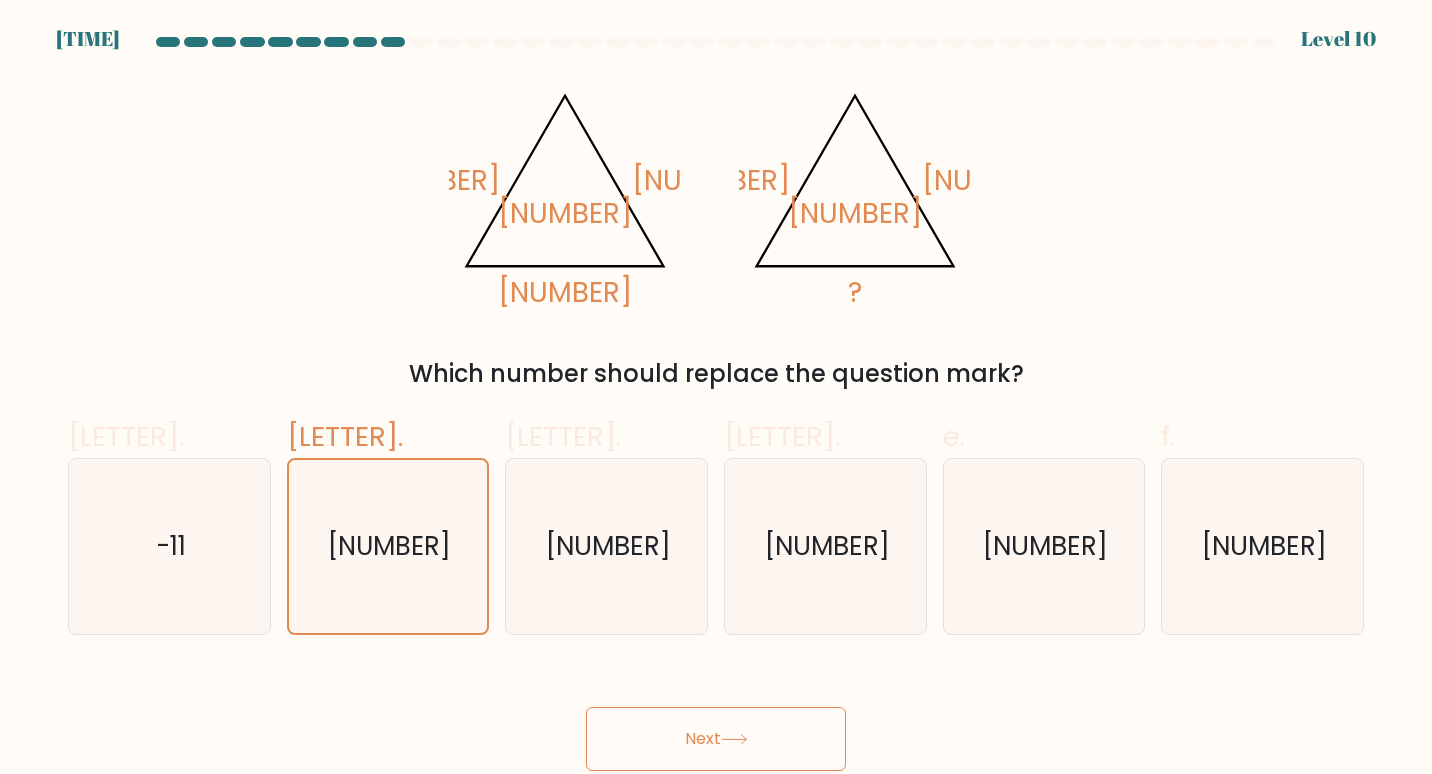 click on "Next" at bounding box center [716, 739] 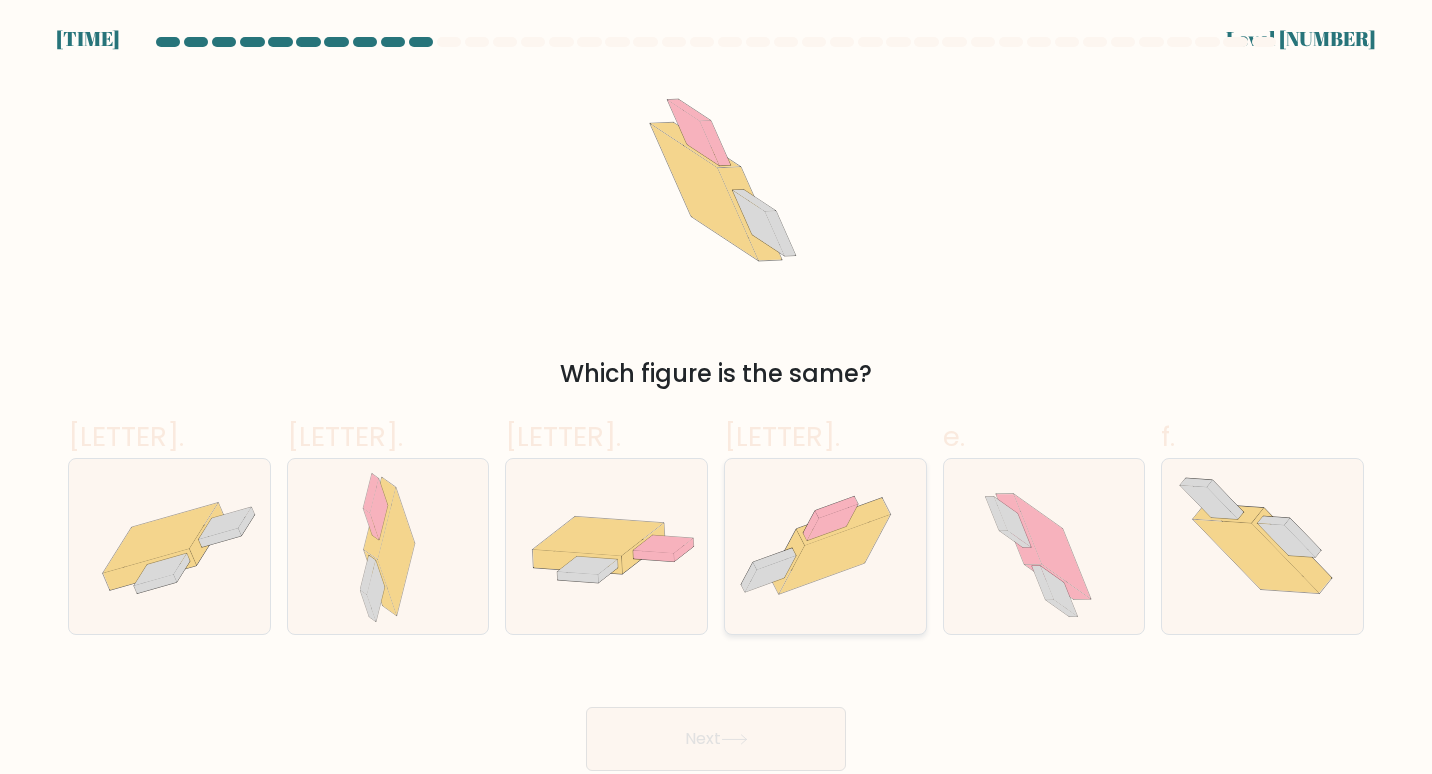 click at bounding box center (834, 554) 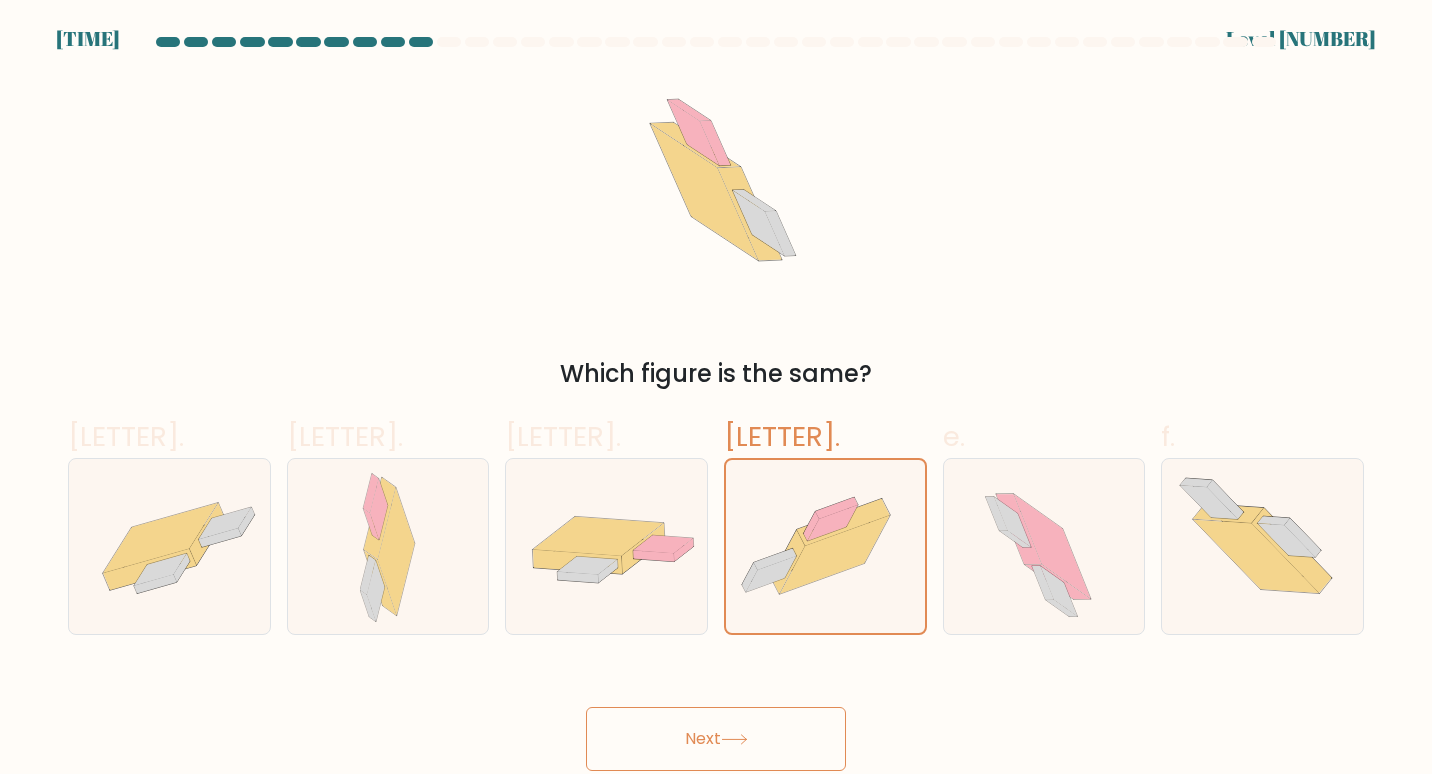 click on "Next" at bounding box center (716, 739) 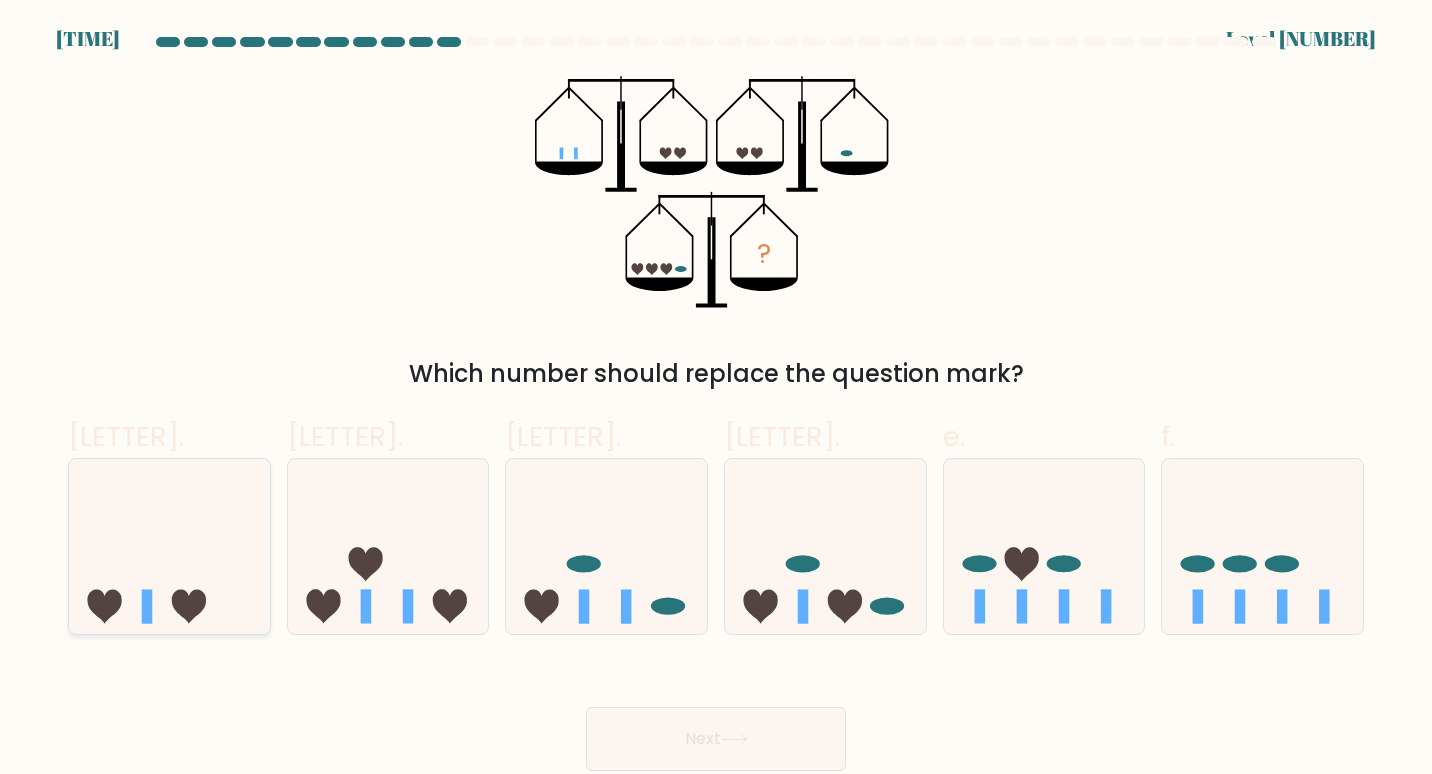 click at bounding box center (169, 546) 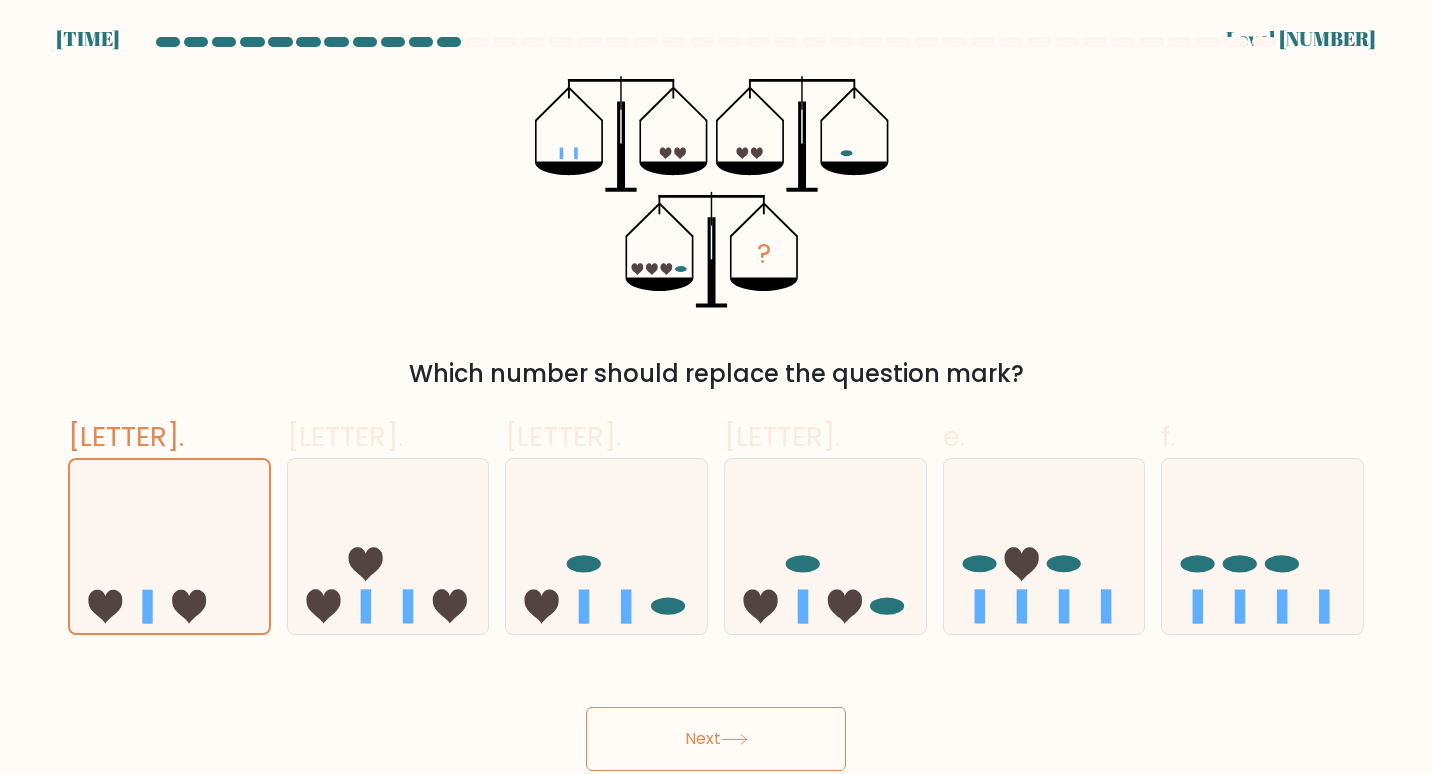 click on "Next" at bounding box center (716, 739) 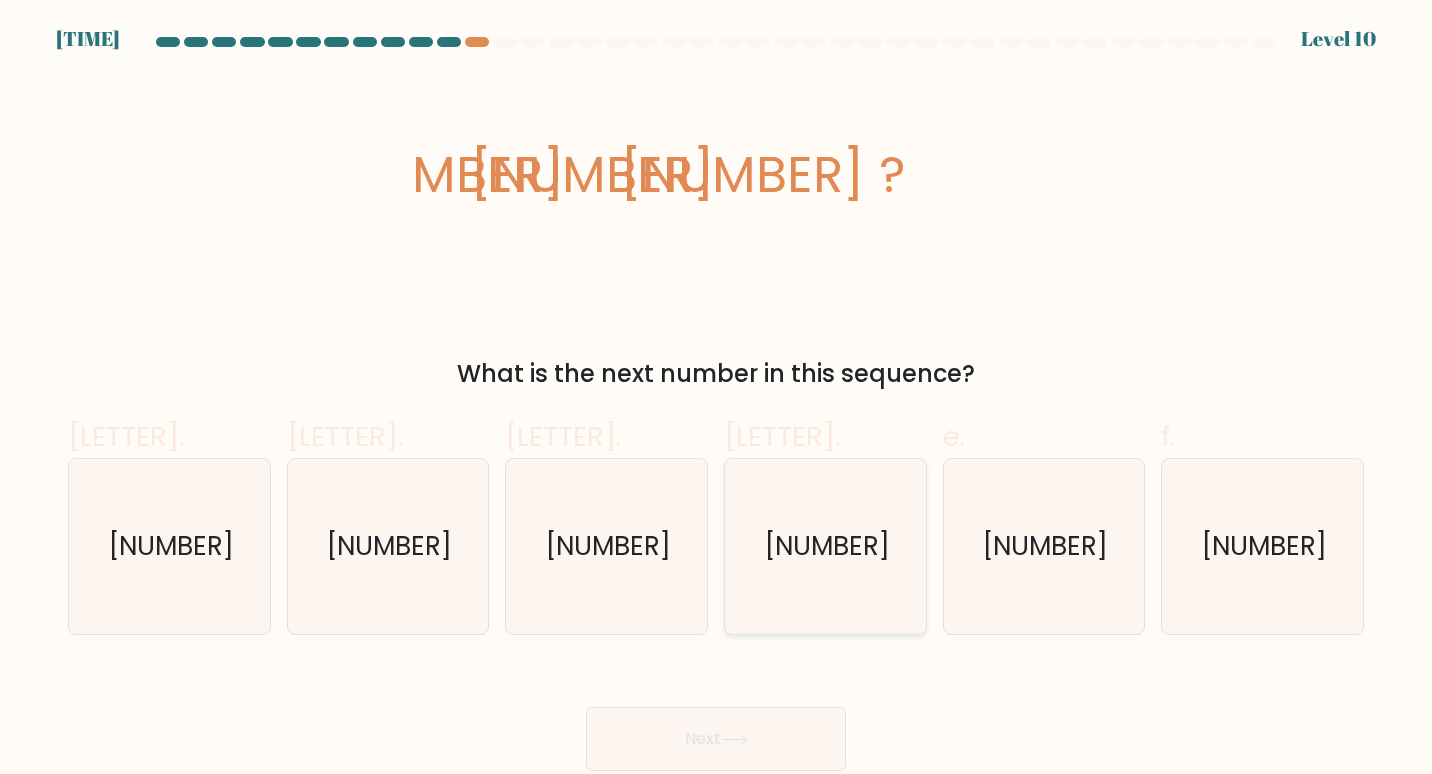 click on "6561" at bounding box center (827, 545) 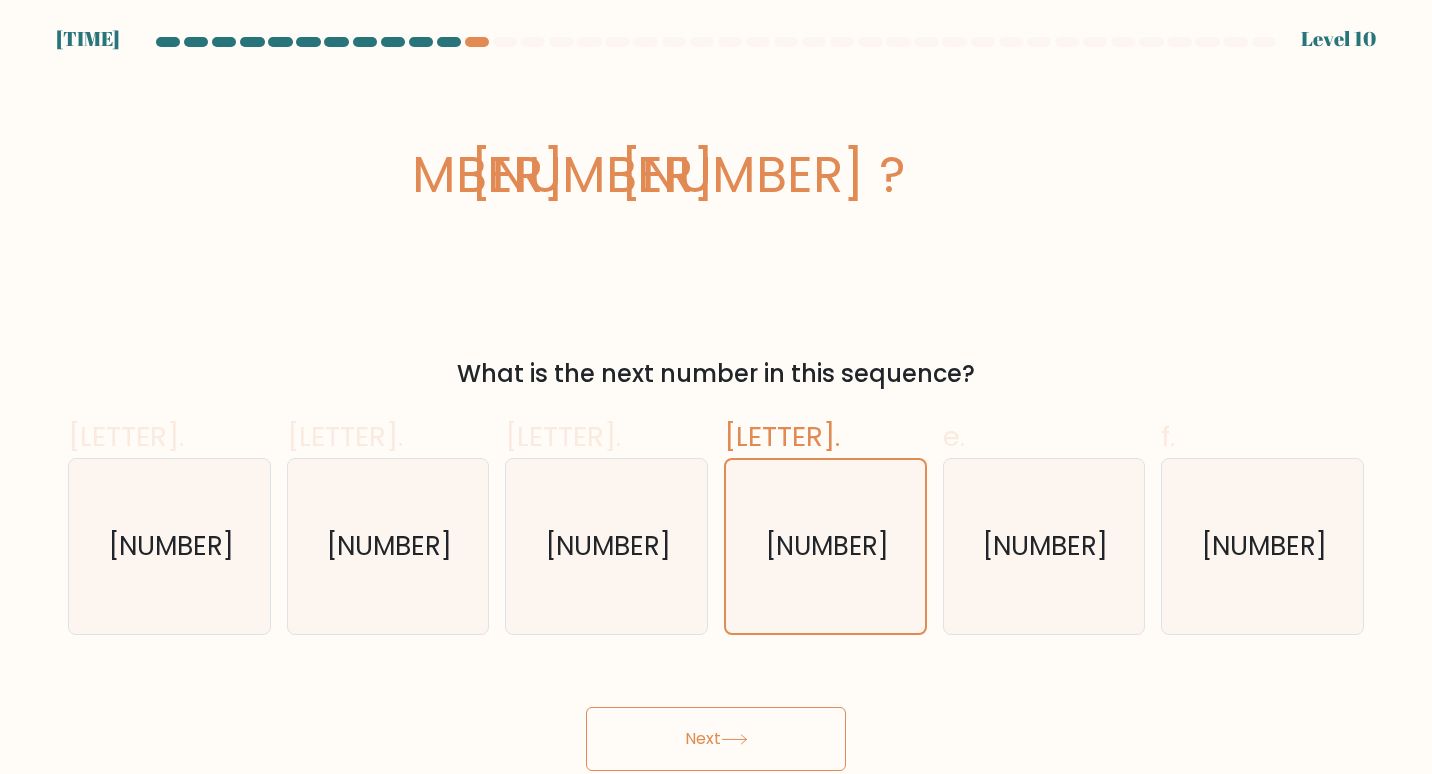 click on "Next" at bounding box center (716, 739) 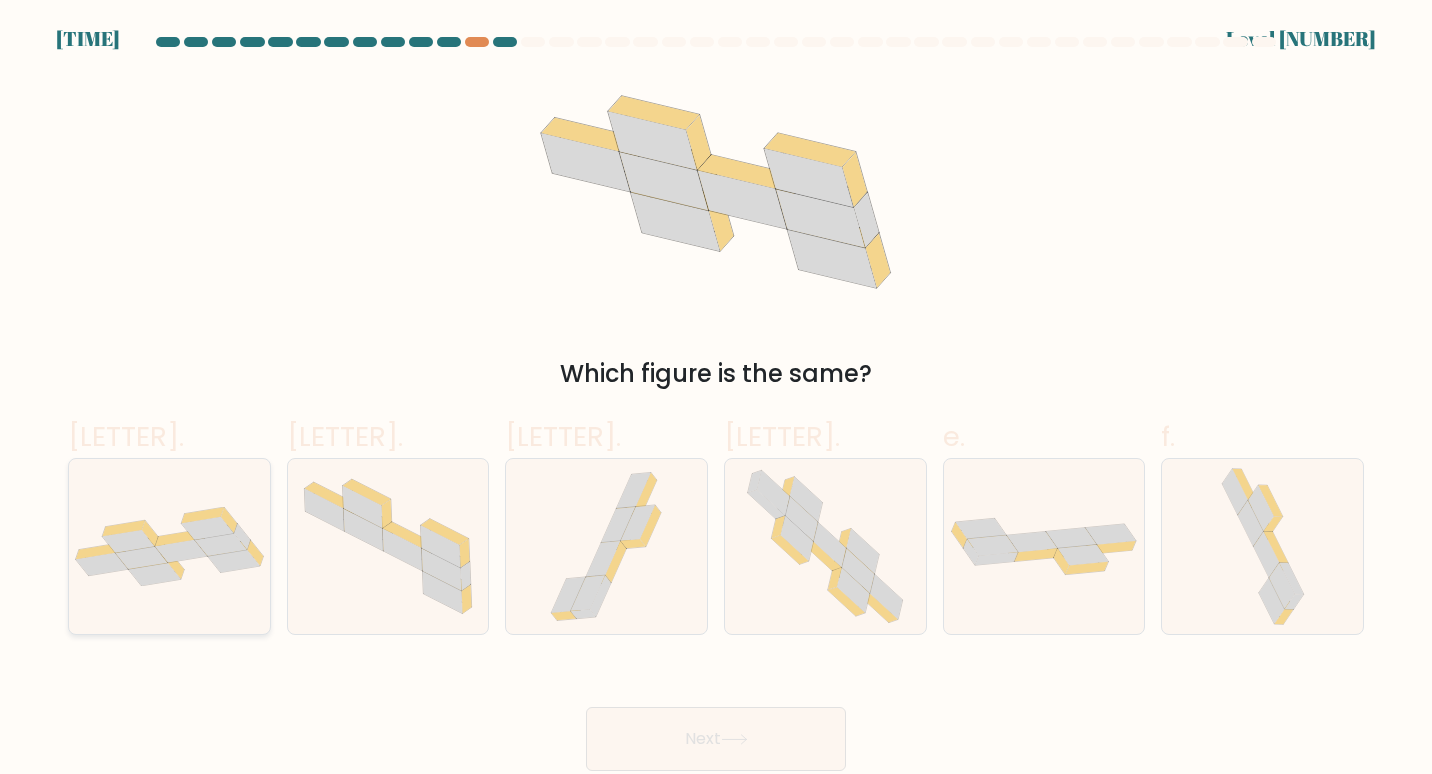 click at bounding box center (169, 546) 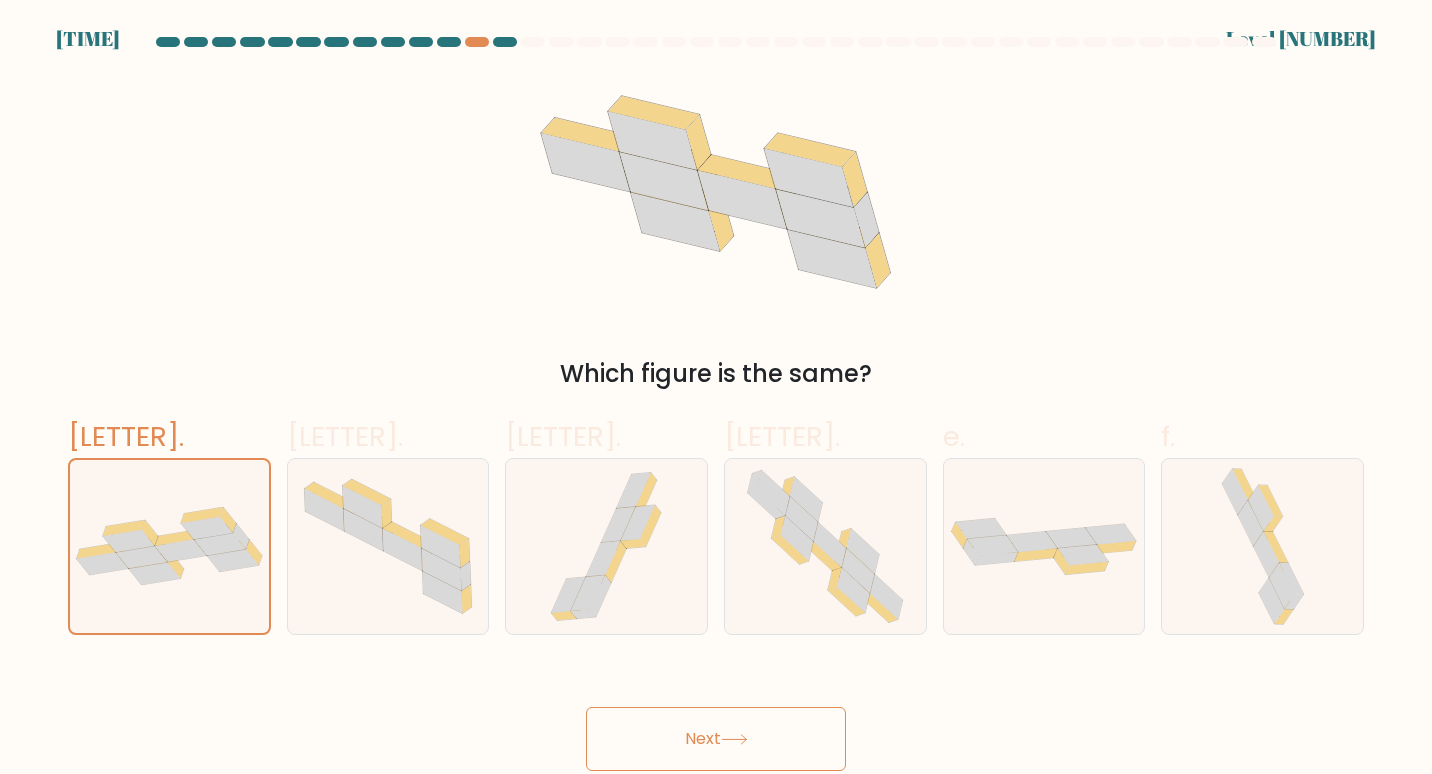 click on "Next" at bounding box center [716, 739] 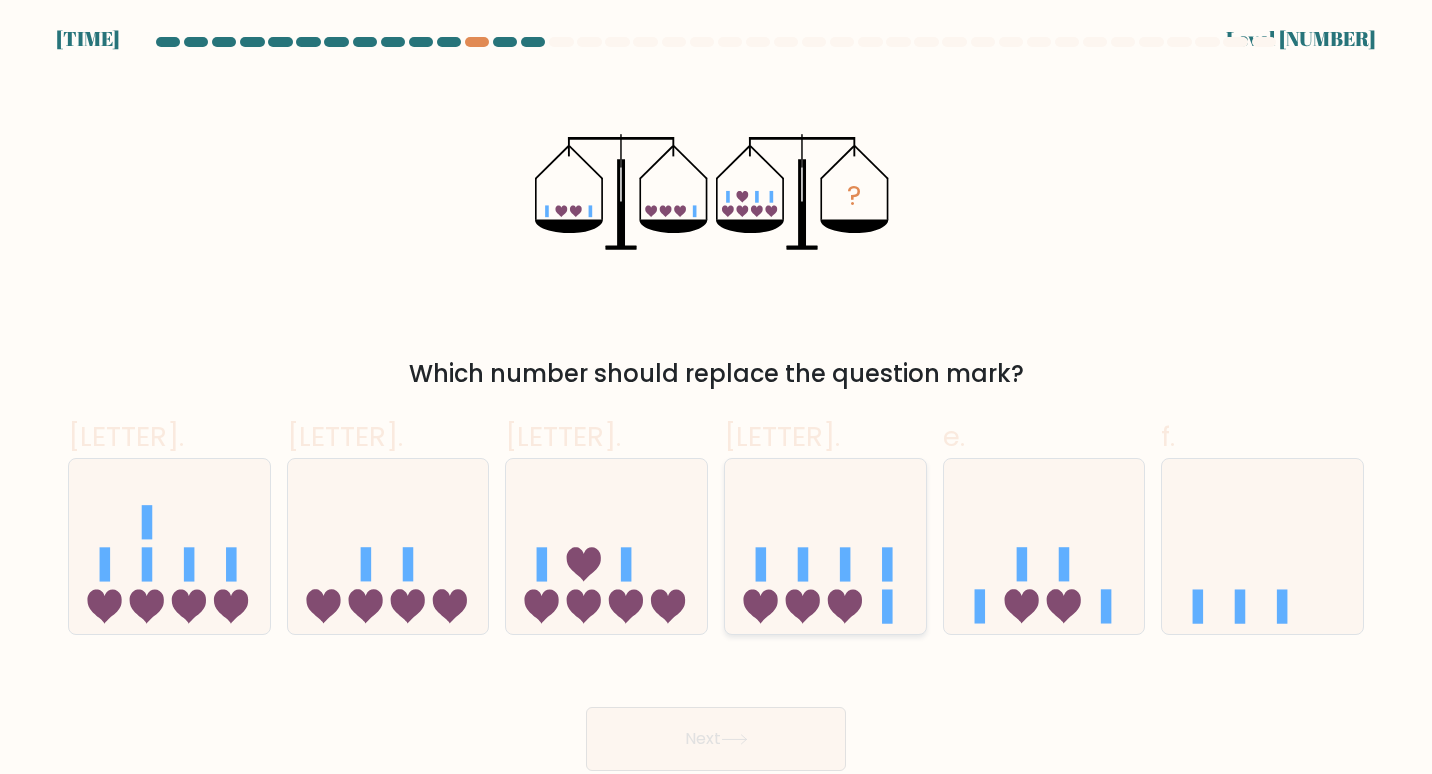 click at bounding box center [825, 546] 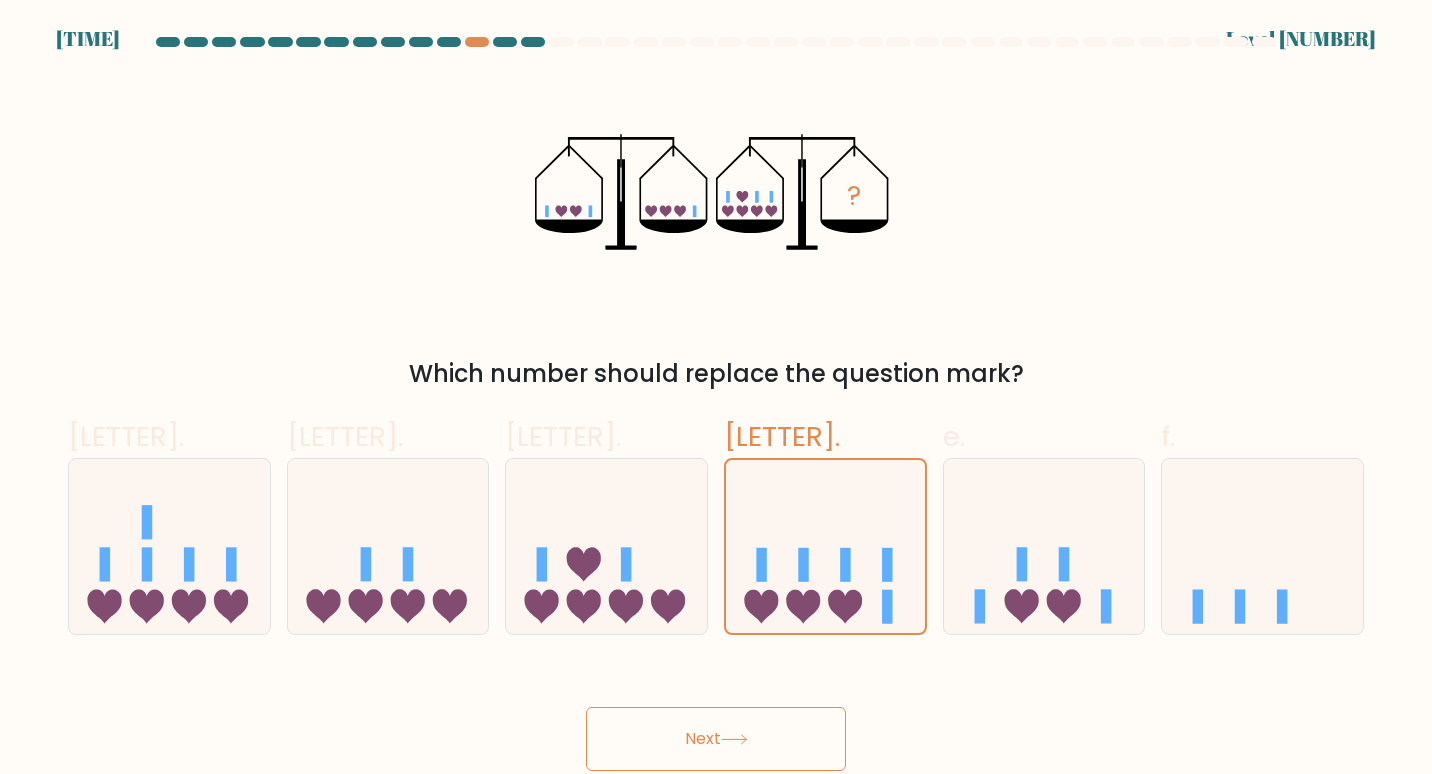 click on "Next" at bounding box center [716, 739] 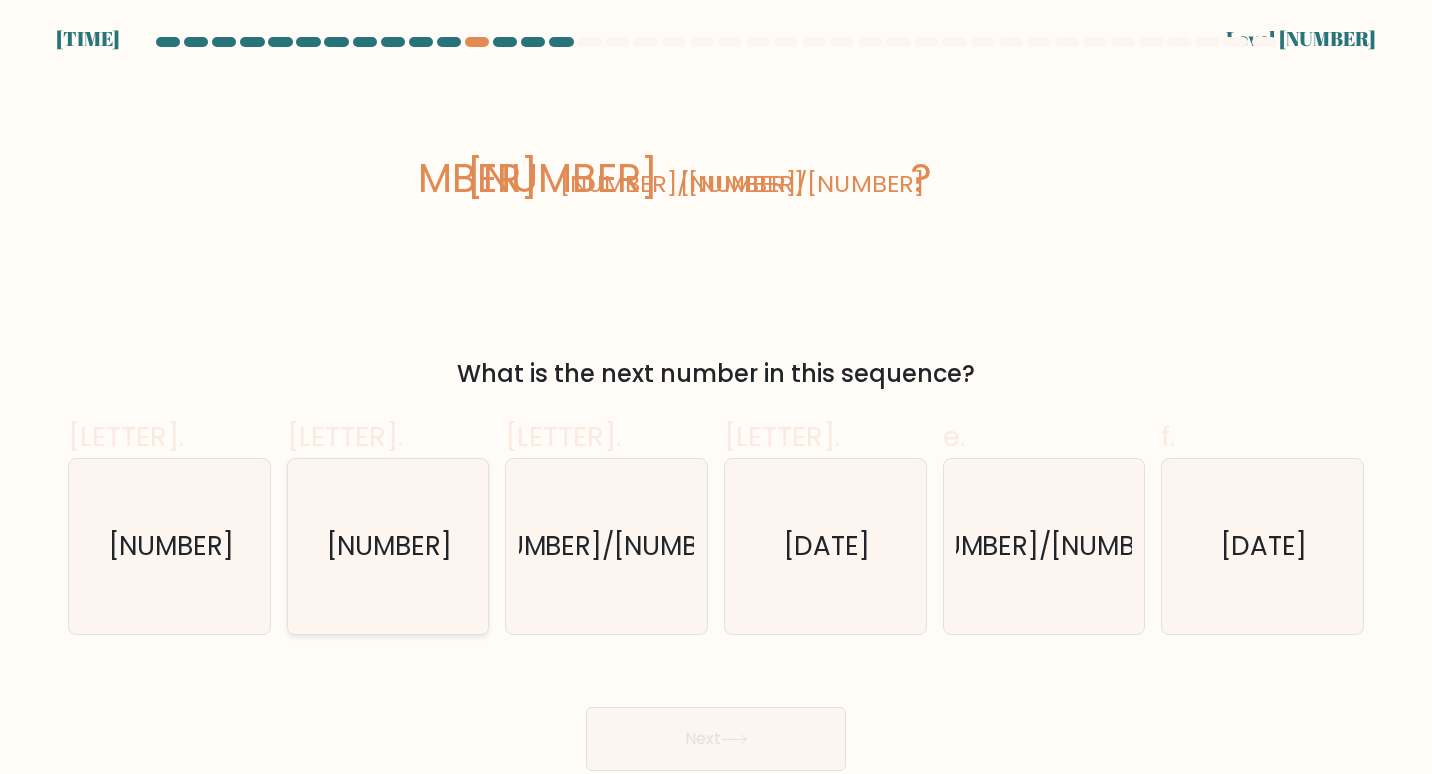 click on "-1/2394" at bounding box center [389, 545] 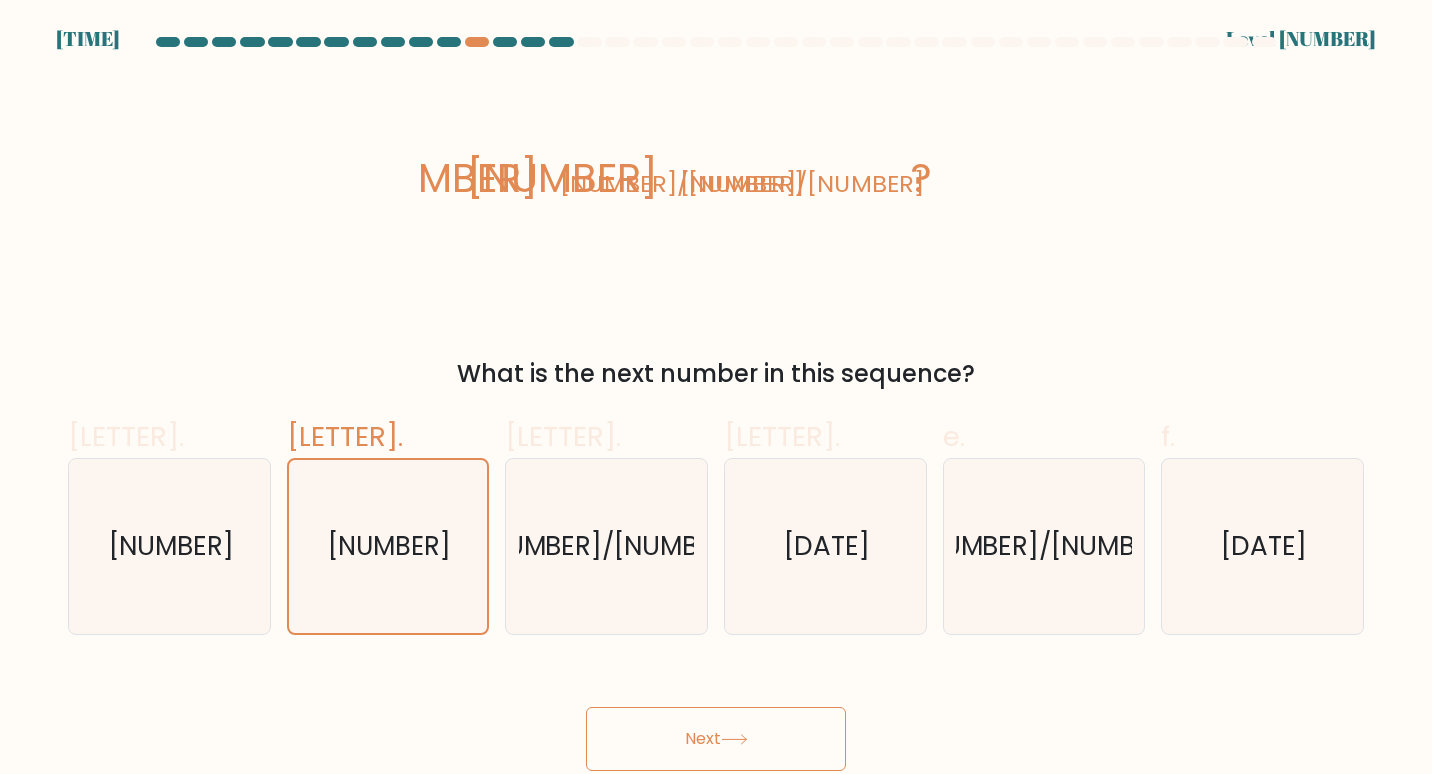 click at bounding box center [734, 739] 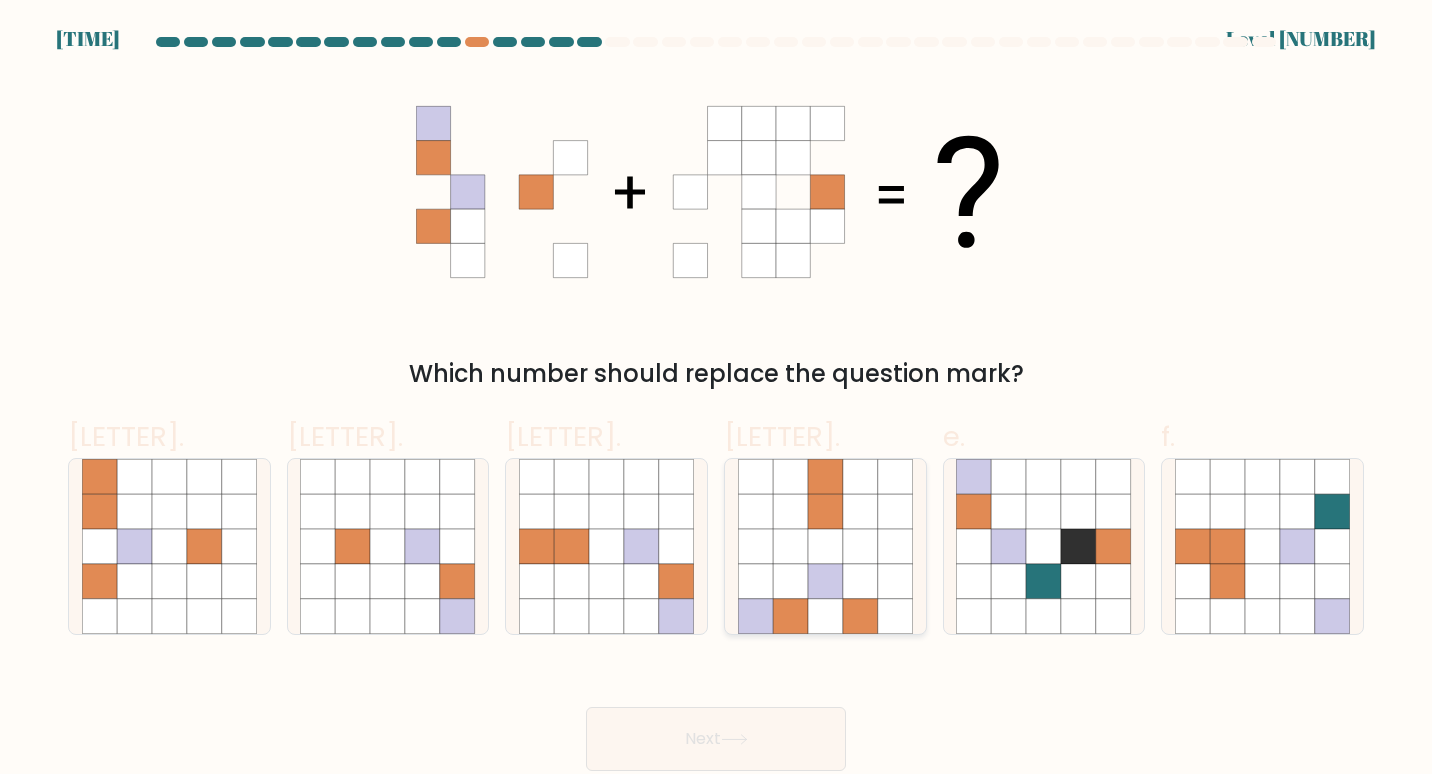 click at bounding box center [860, 581] 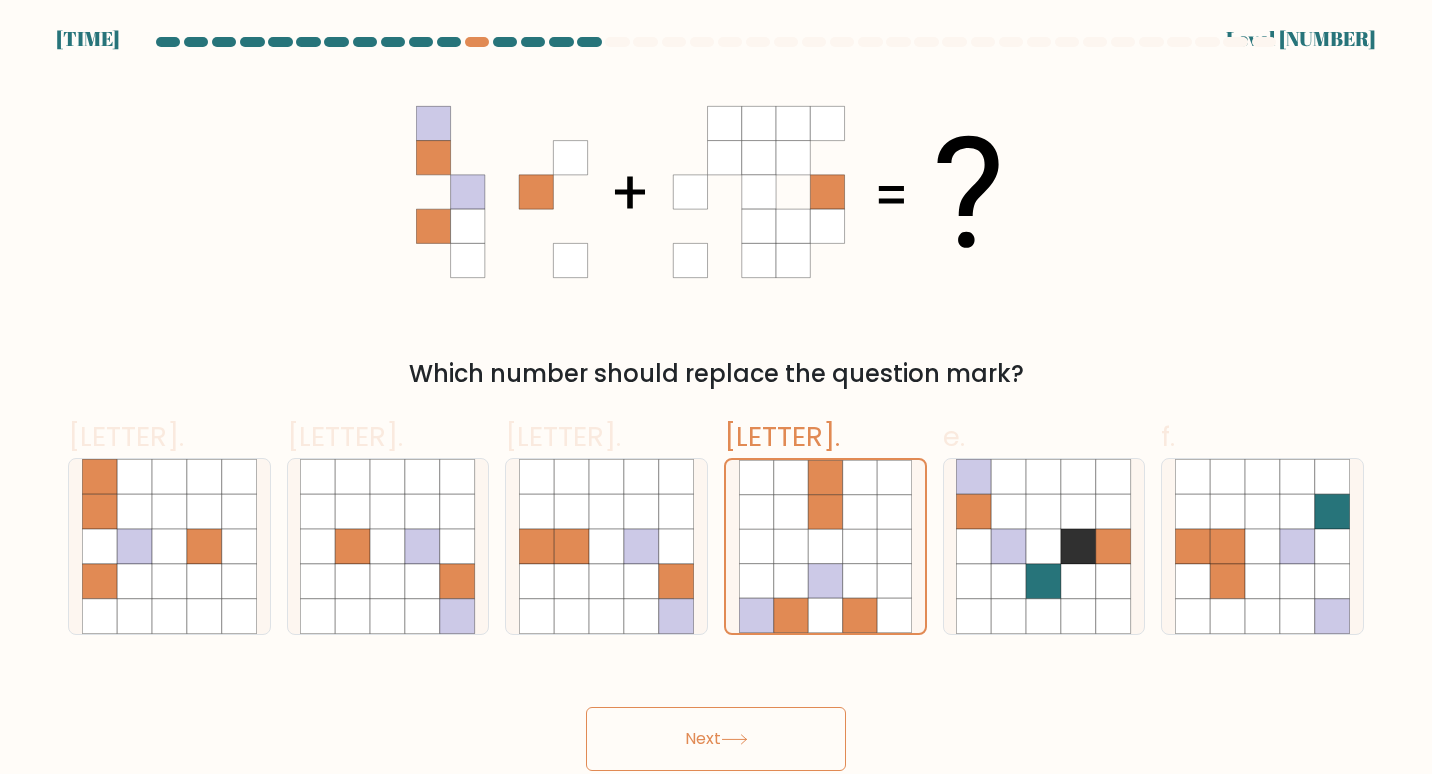 click at bounding box center (734, 739) 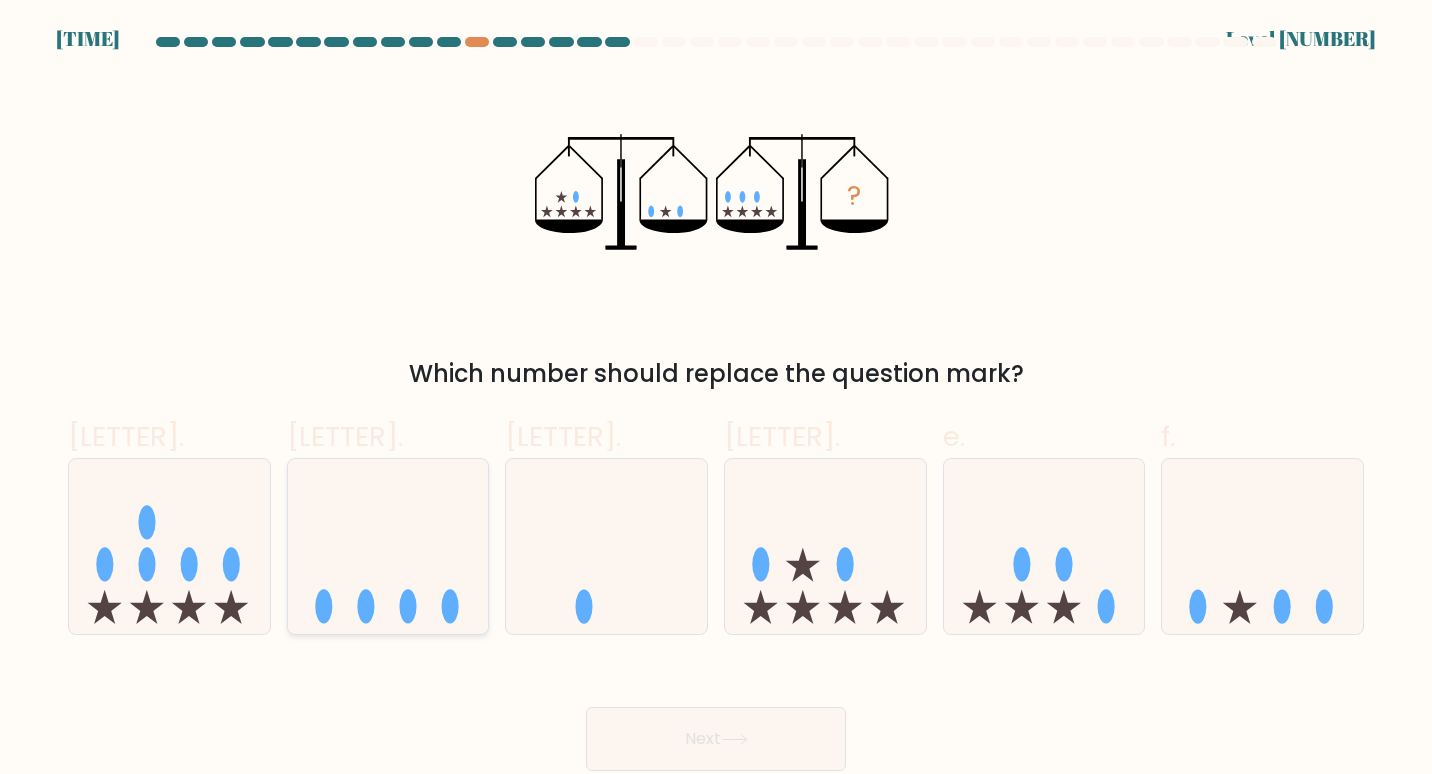 click at bounding box center [388, 546] 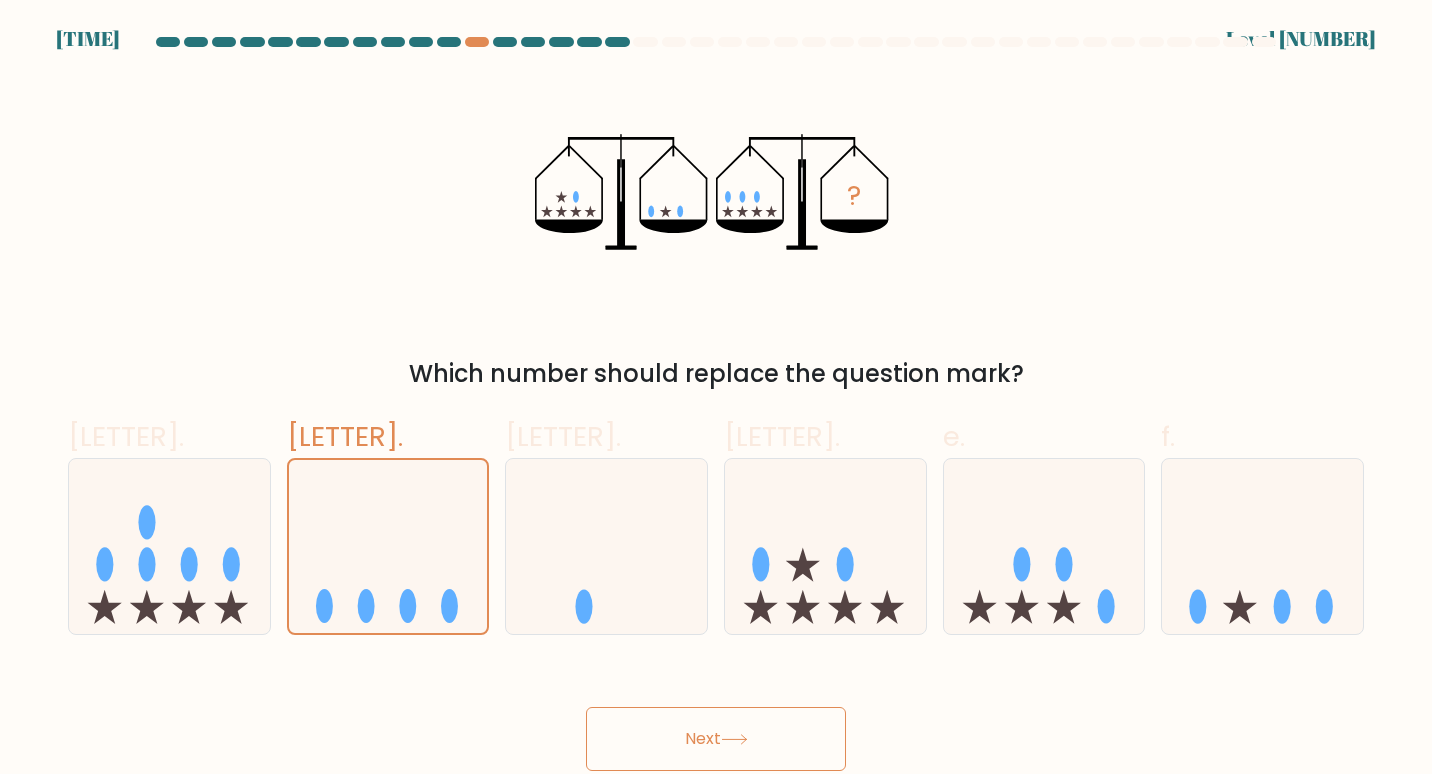 click on "Next" at bounding box center [716, 739] 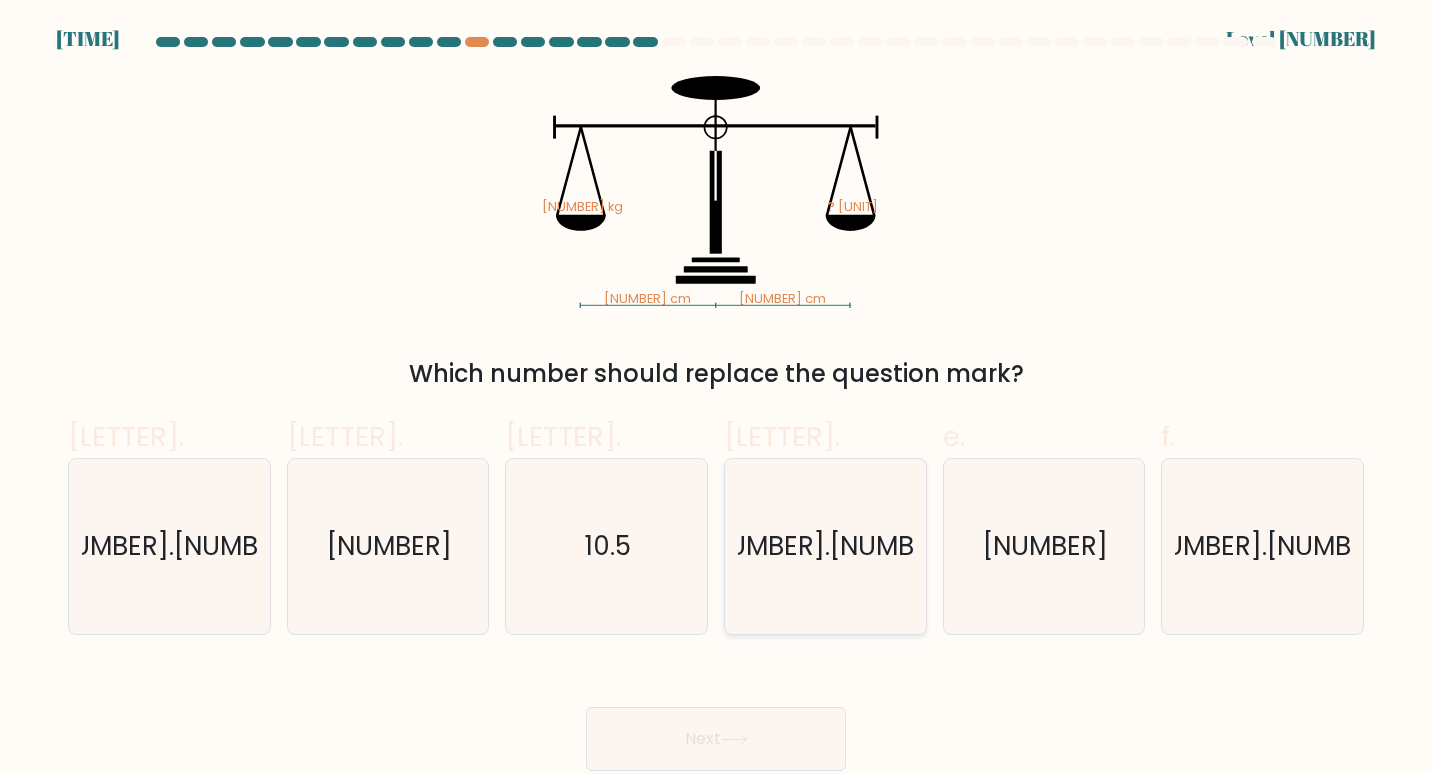 click on "16.5" at bounding box center (826, 547) 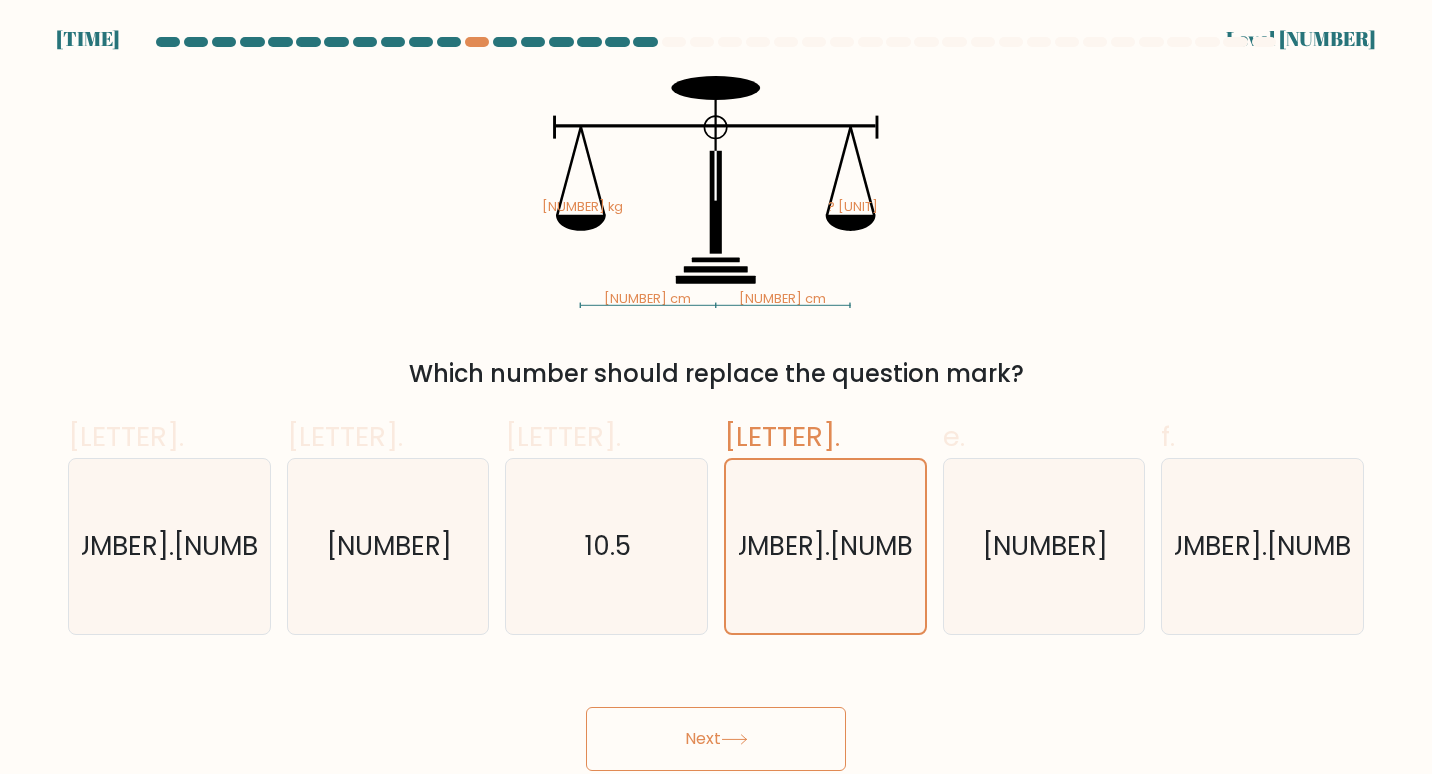click on "Next" at bounding box center [716, 739] 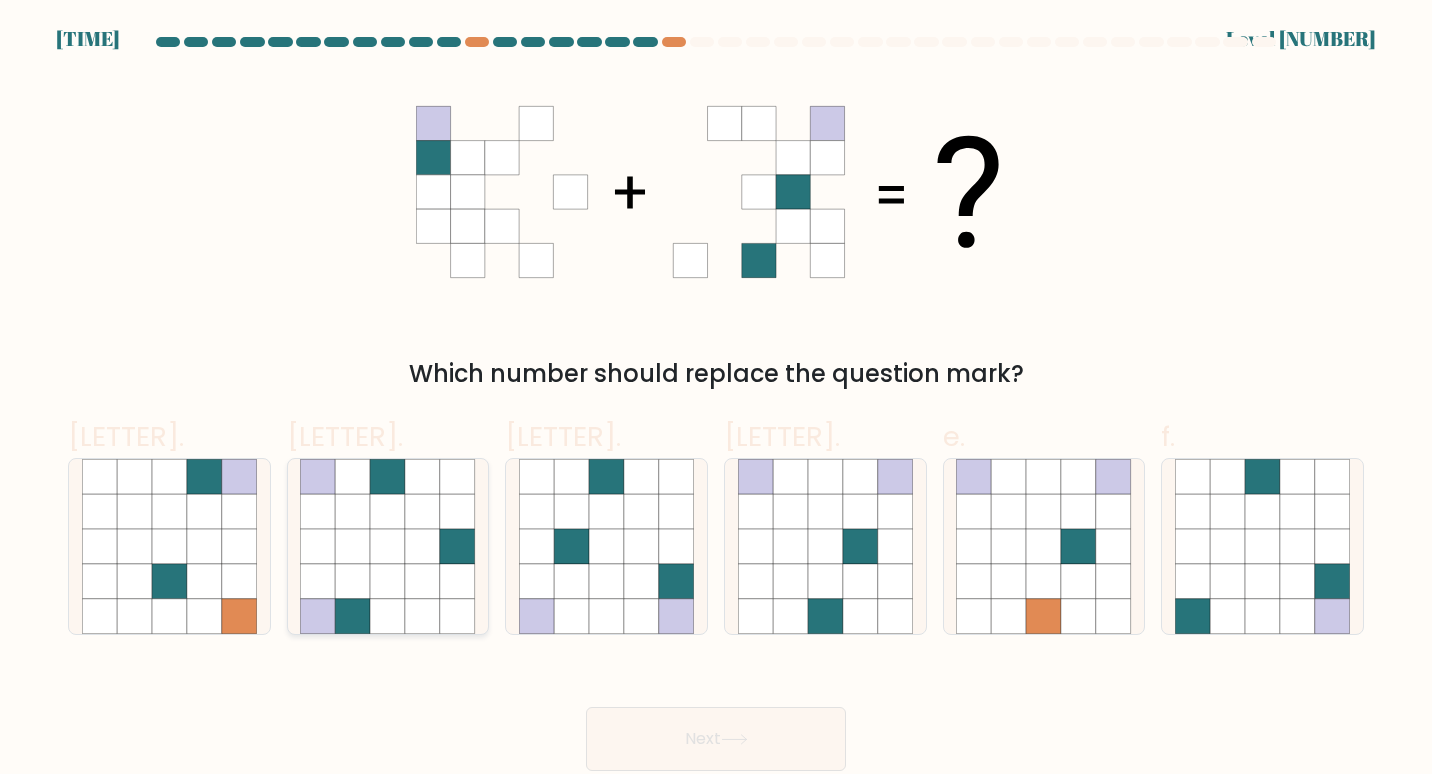 click at bounding box center [422, 581] 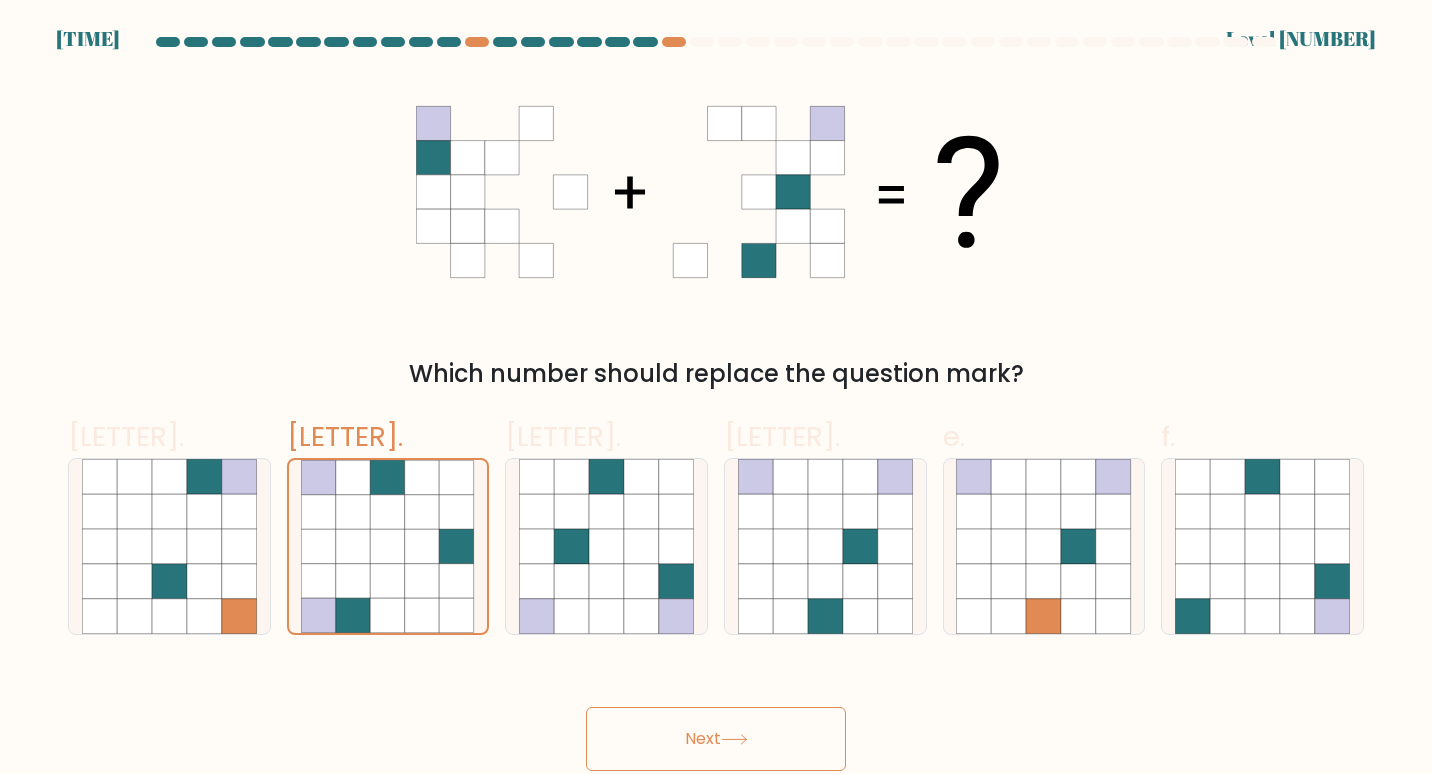 click on "Next" at bounding box center [716, 739] 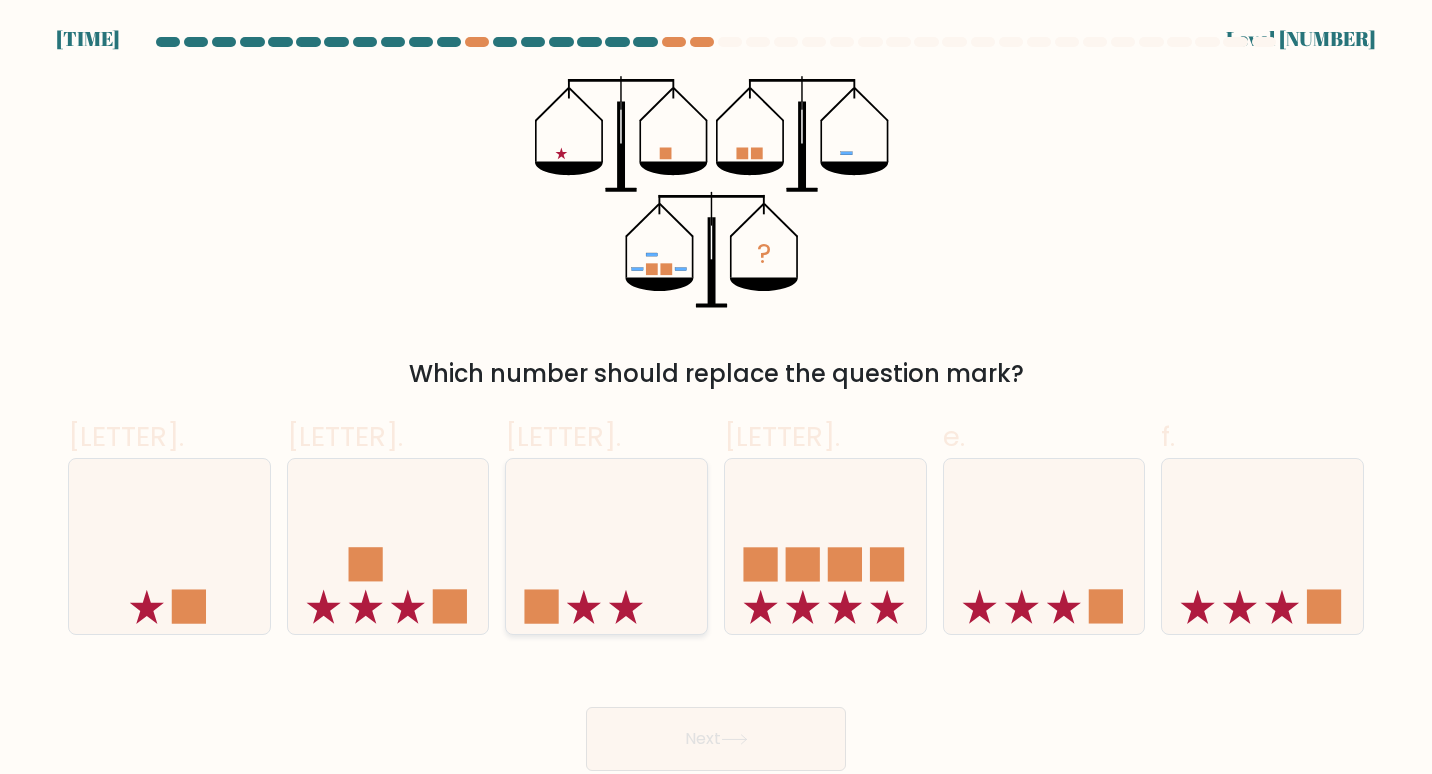 click at bounding box center [606, 546] 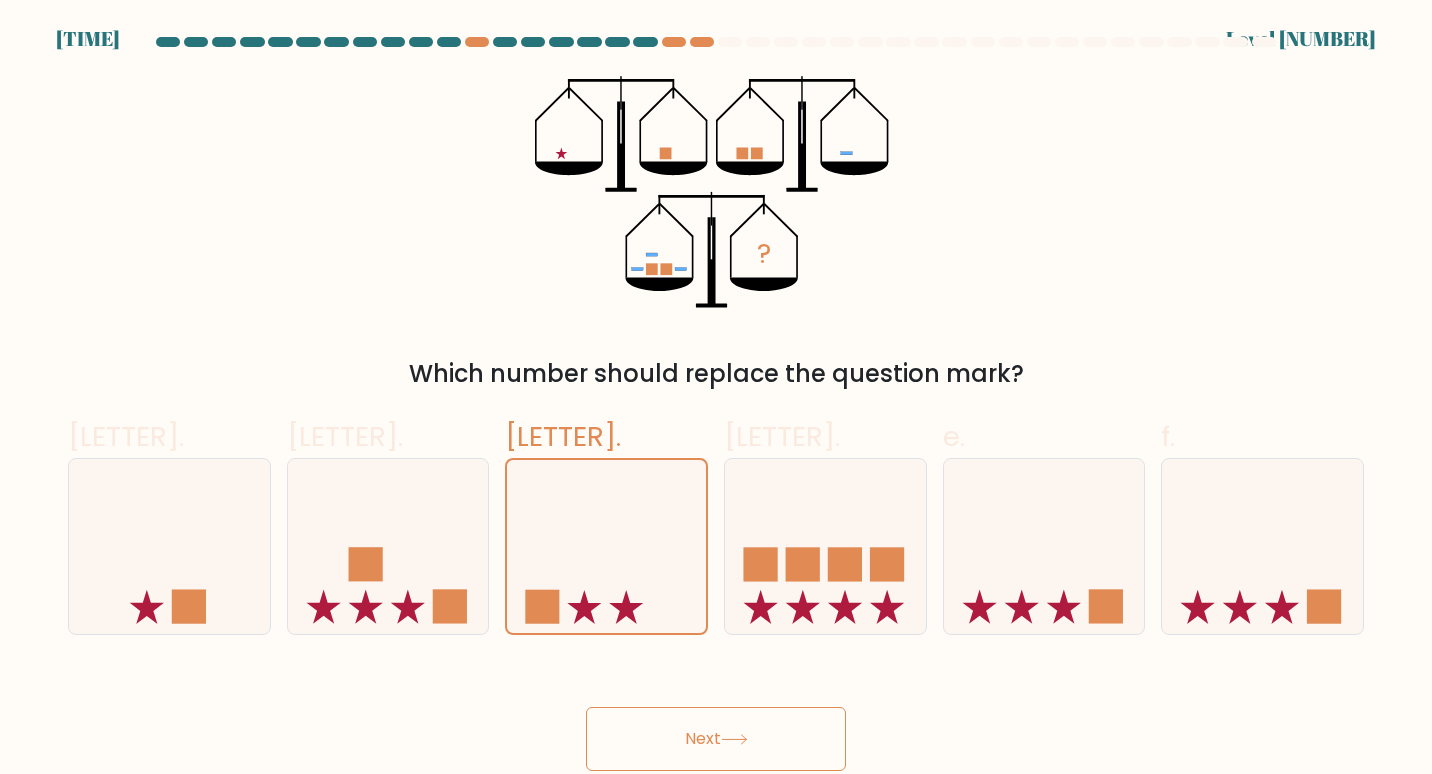 click on "Next" at bounding box center [716, 739] 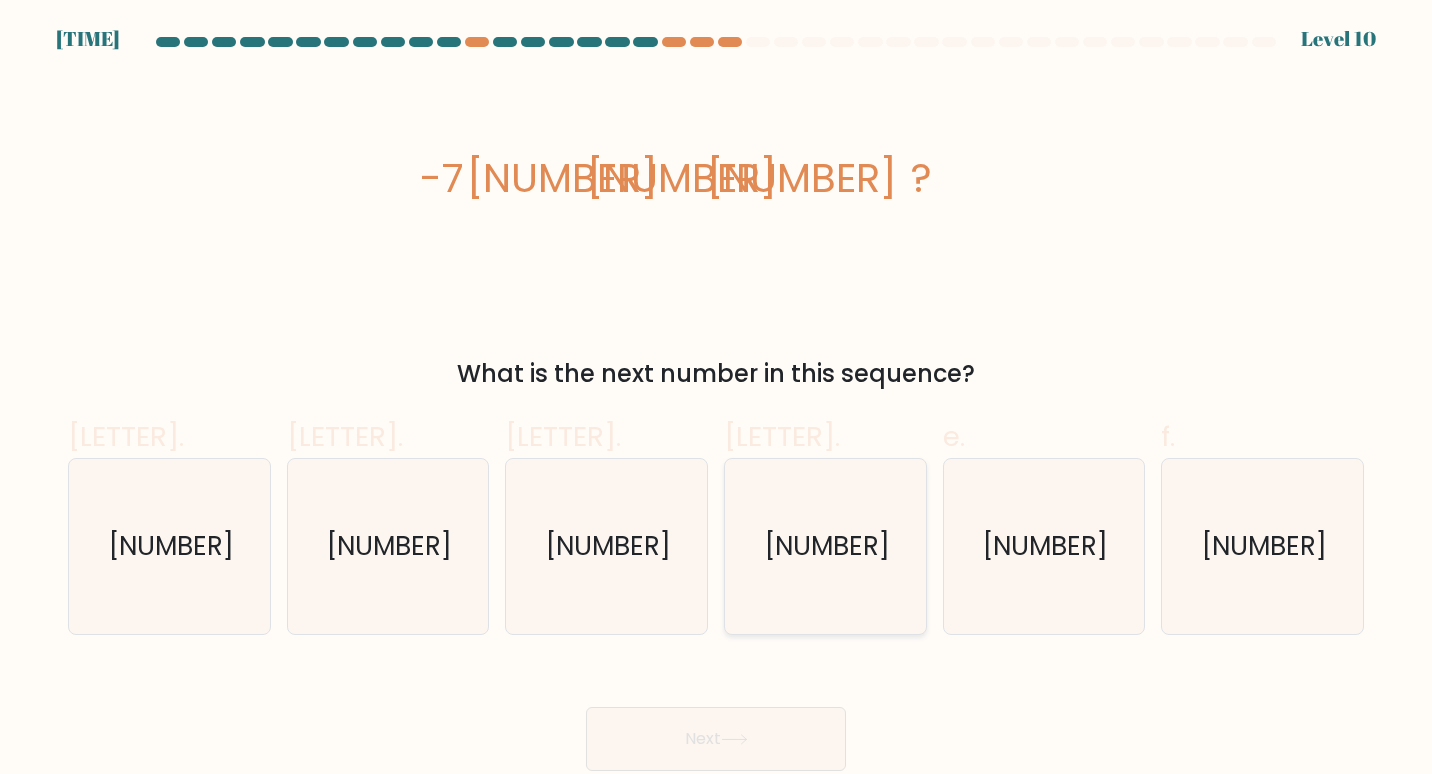 drag, startPoint x: 816, startPoint y: 517, endPoint x: 784, endPoint y: 507, distance: 33.526108 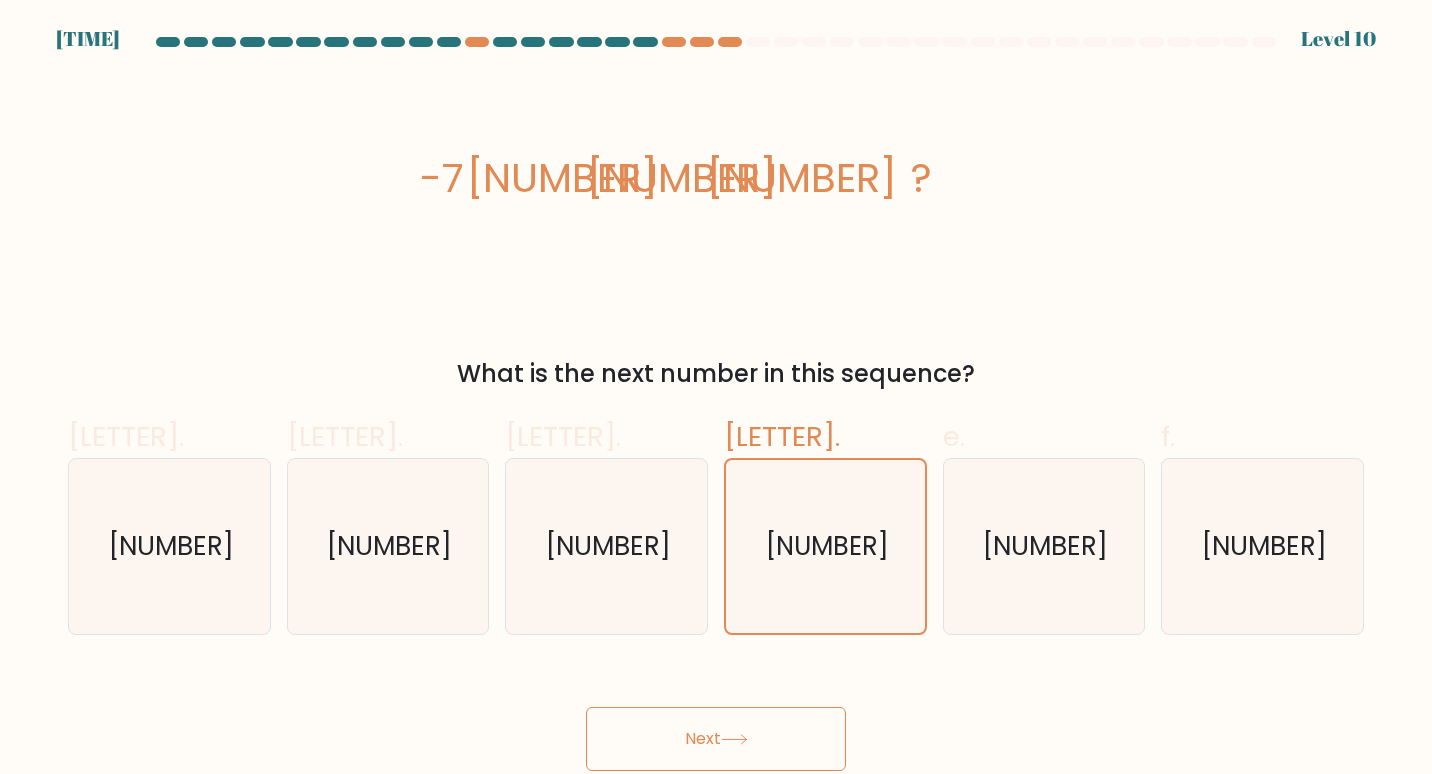 click on "Next" at bounding box center (716, 739) 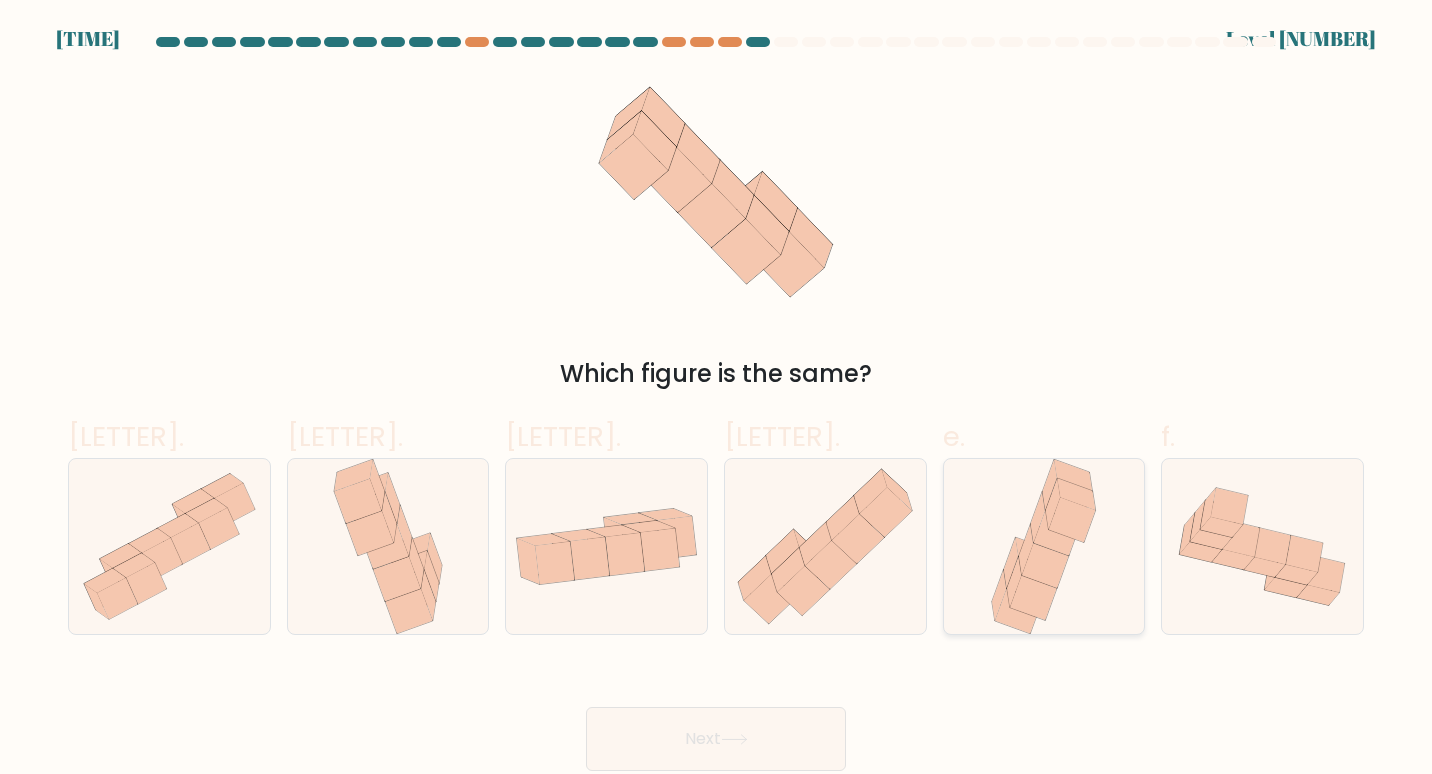 click at bounding box center [1044, 547] 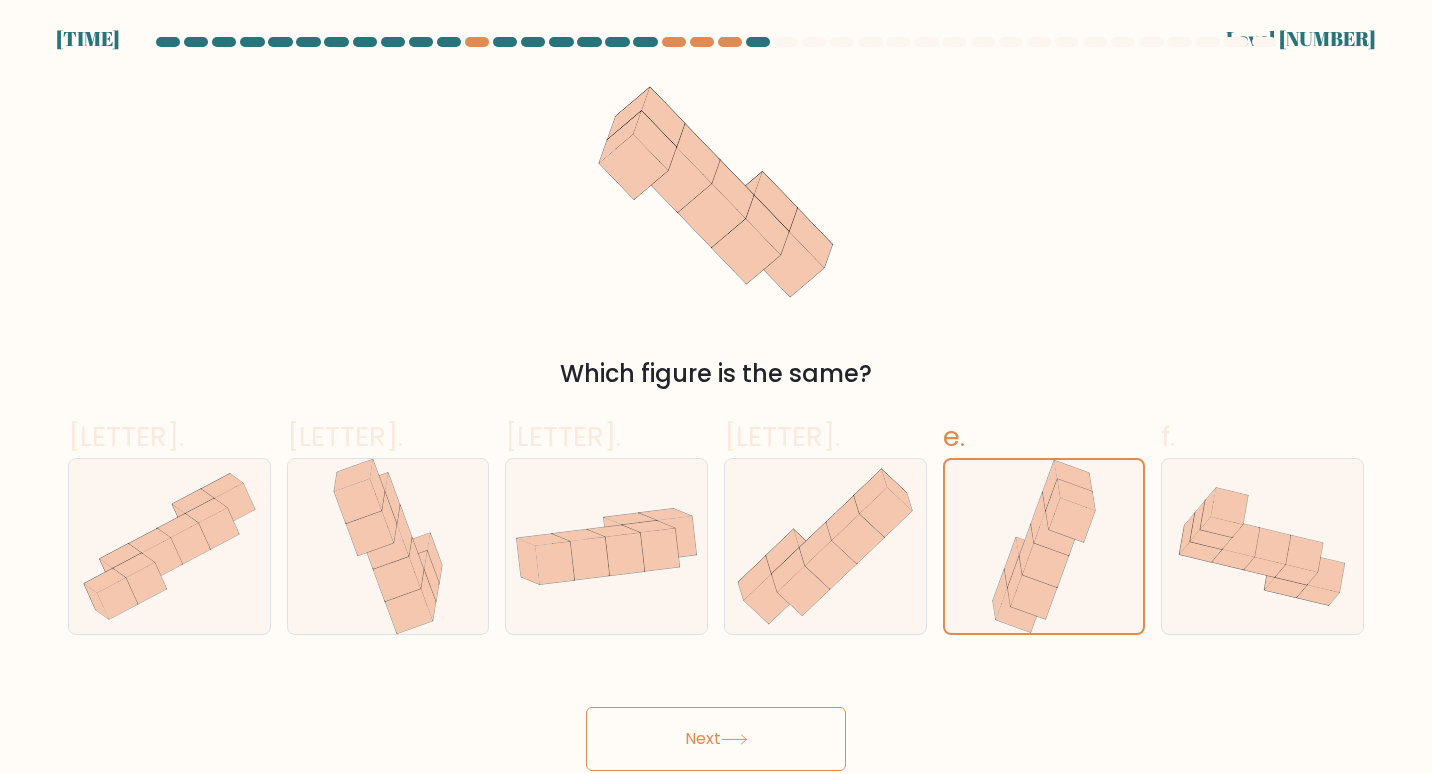 click on "Next" at bounding box center (716, 739) 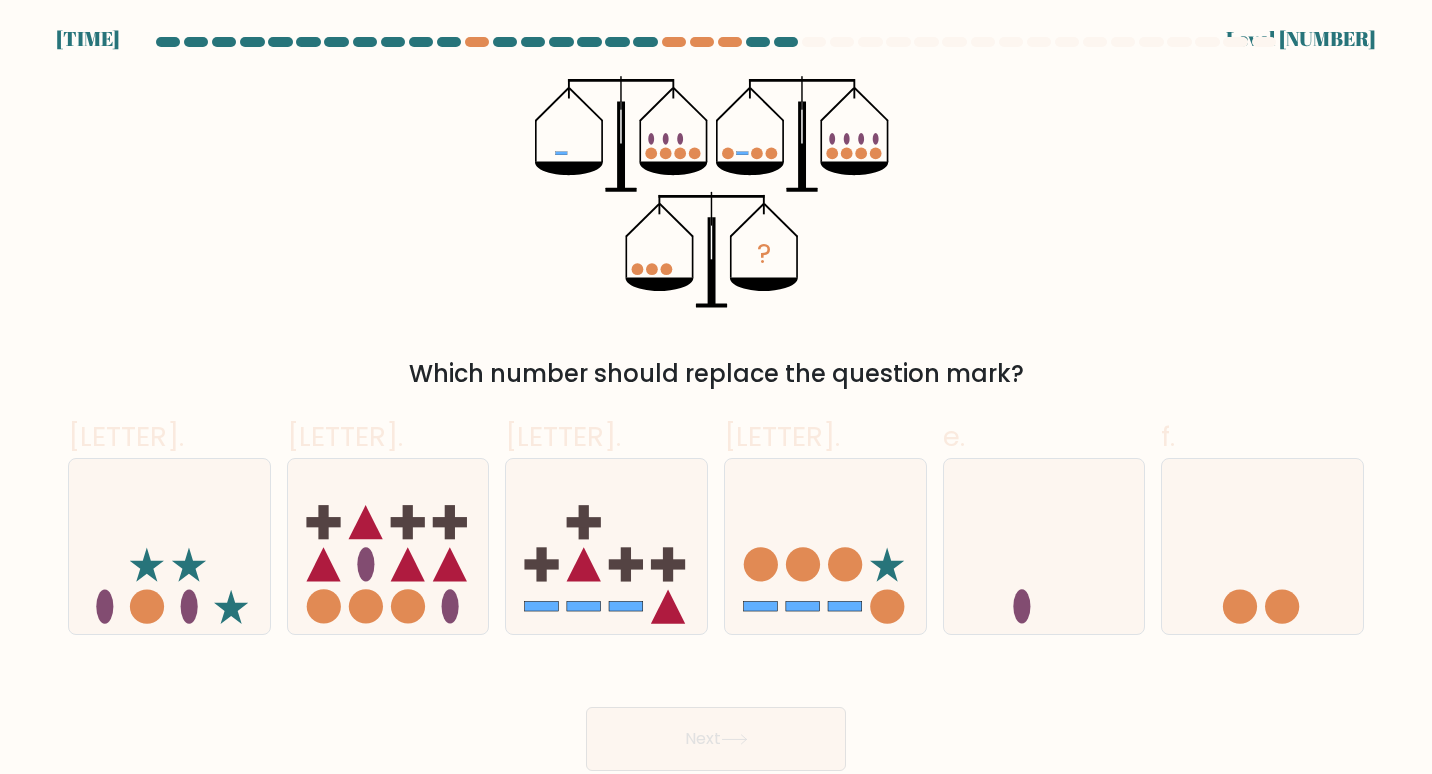 drag, startPoint x: 1065, startPoint y: 579, endPoint x: 828, endPoint y: 706, distance: 268.88287 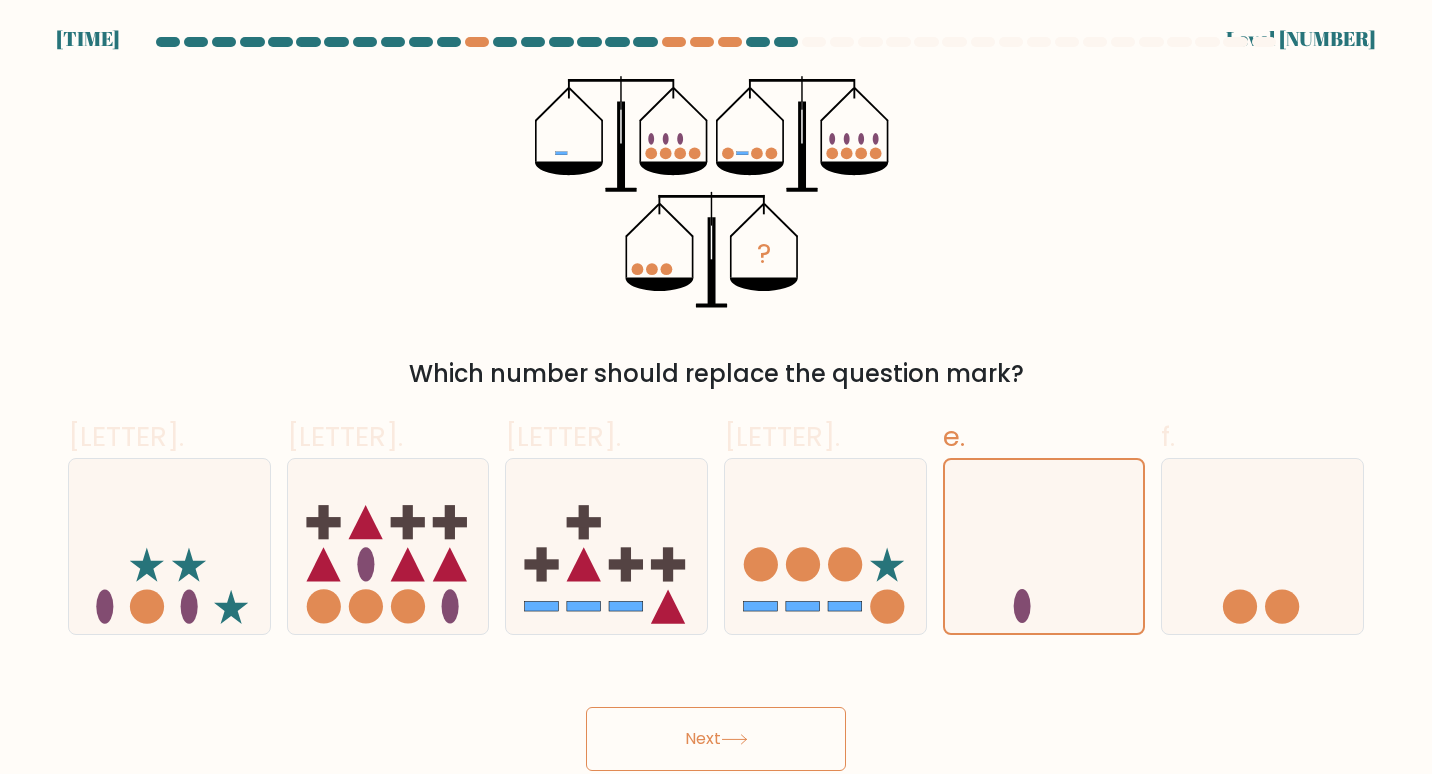 click on "Next" at bounding box center [716, 739] 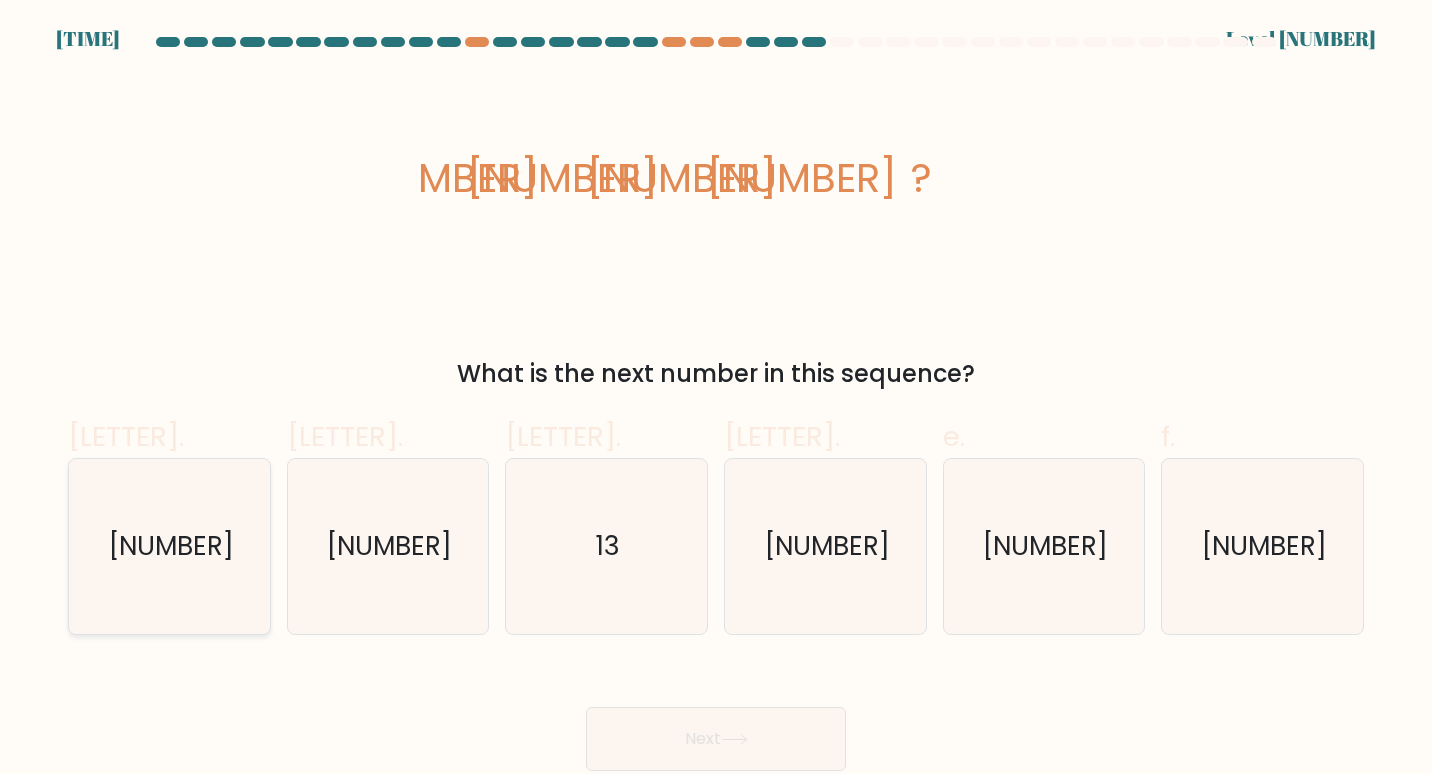 click on "27" at bounding box center (170, 547) 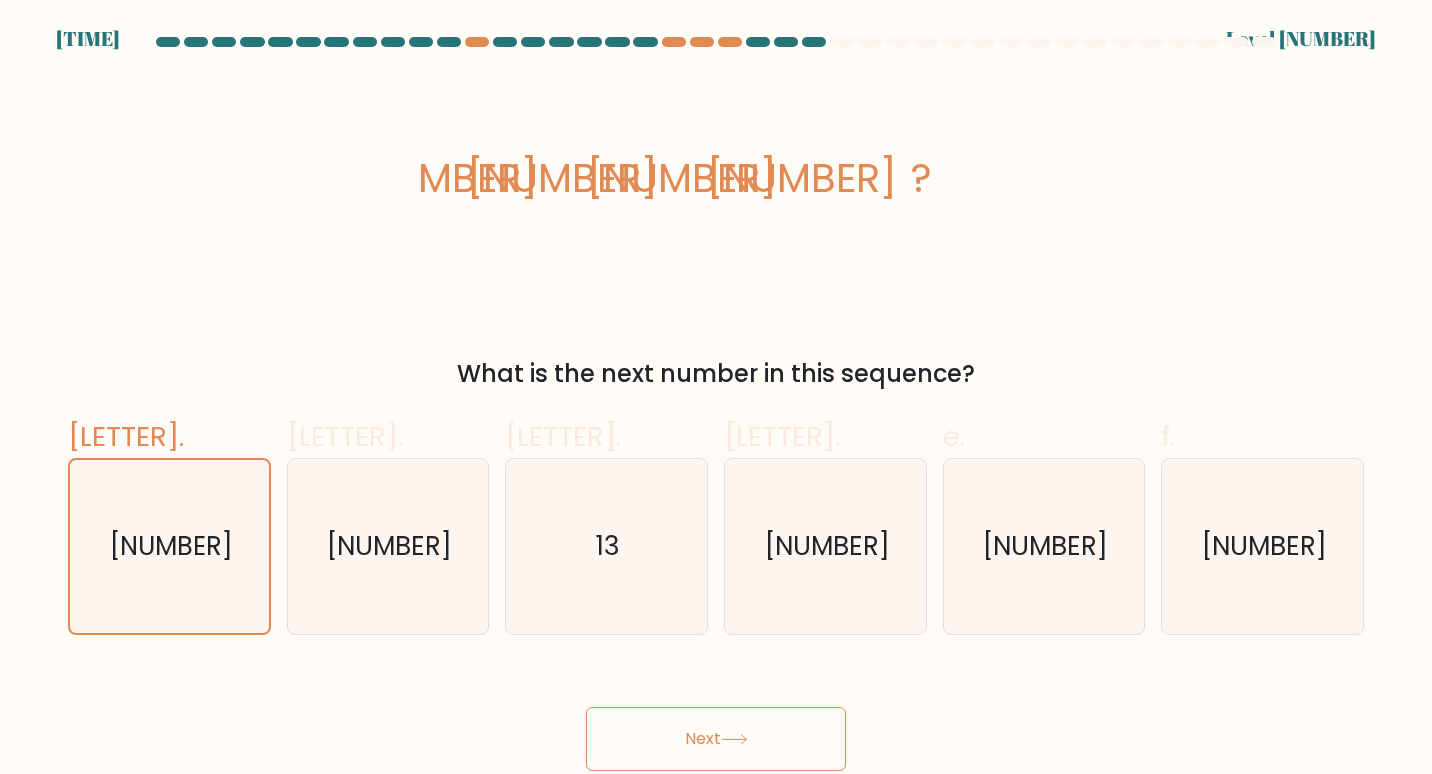 click at bounding box center [734, 739] 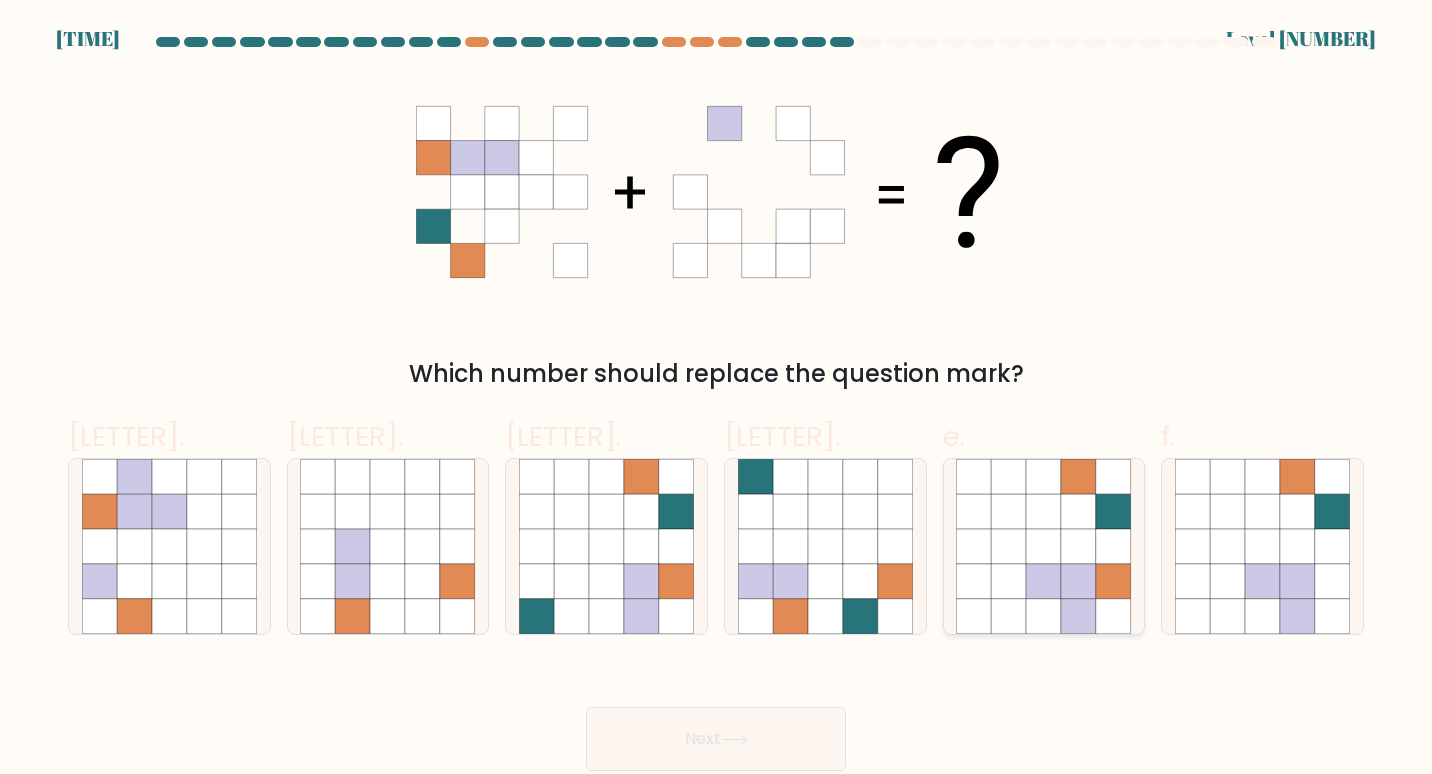 click at bounding box center (1078, 546) 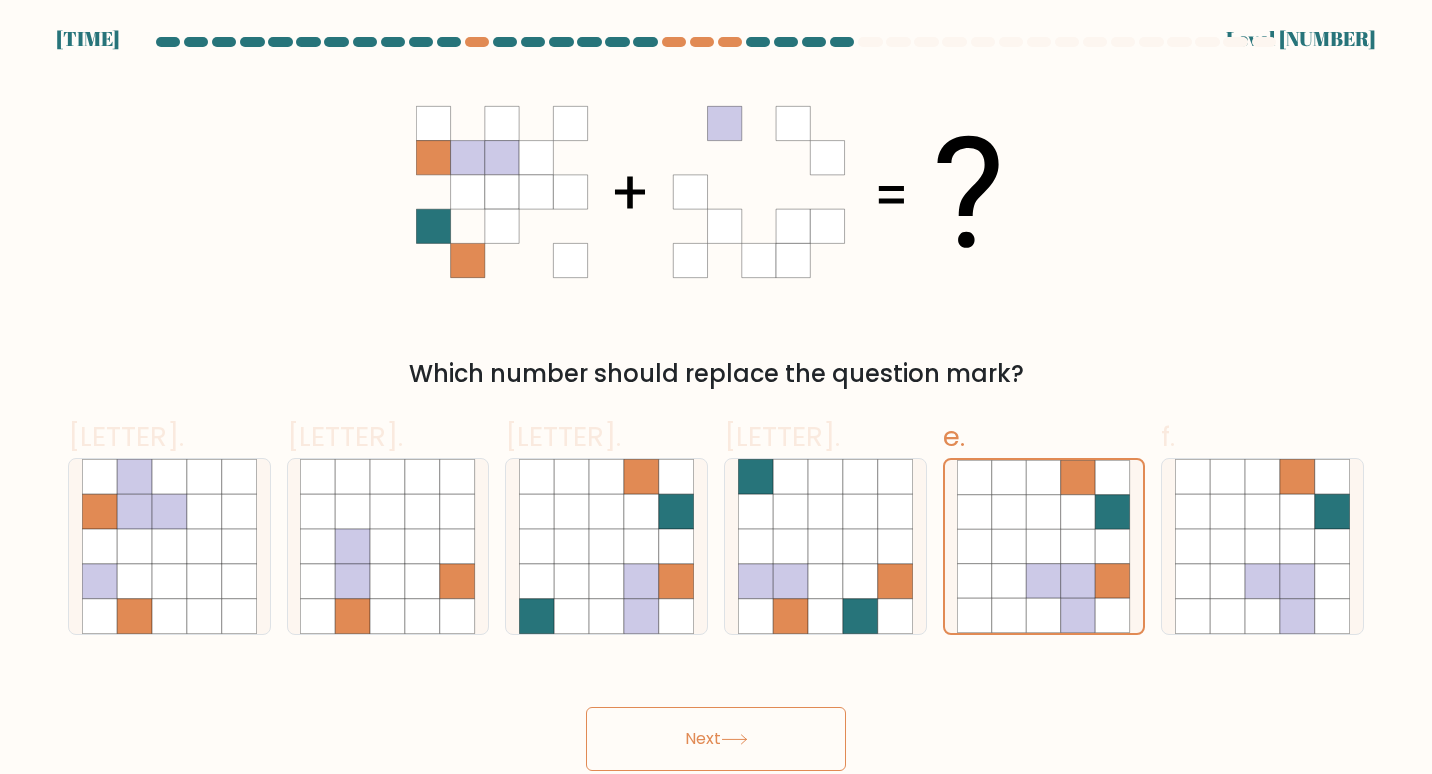 click on "Next" at bounding box center [716, 739] 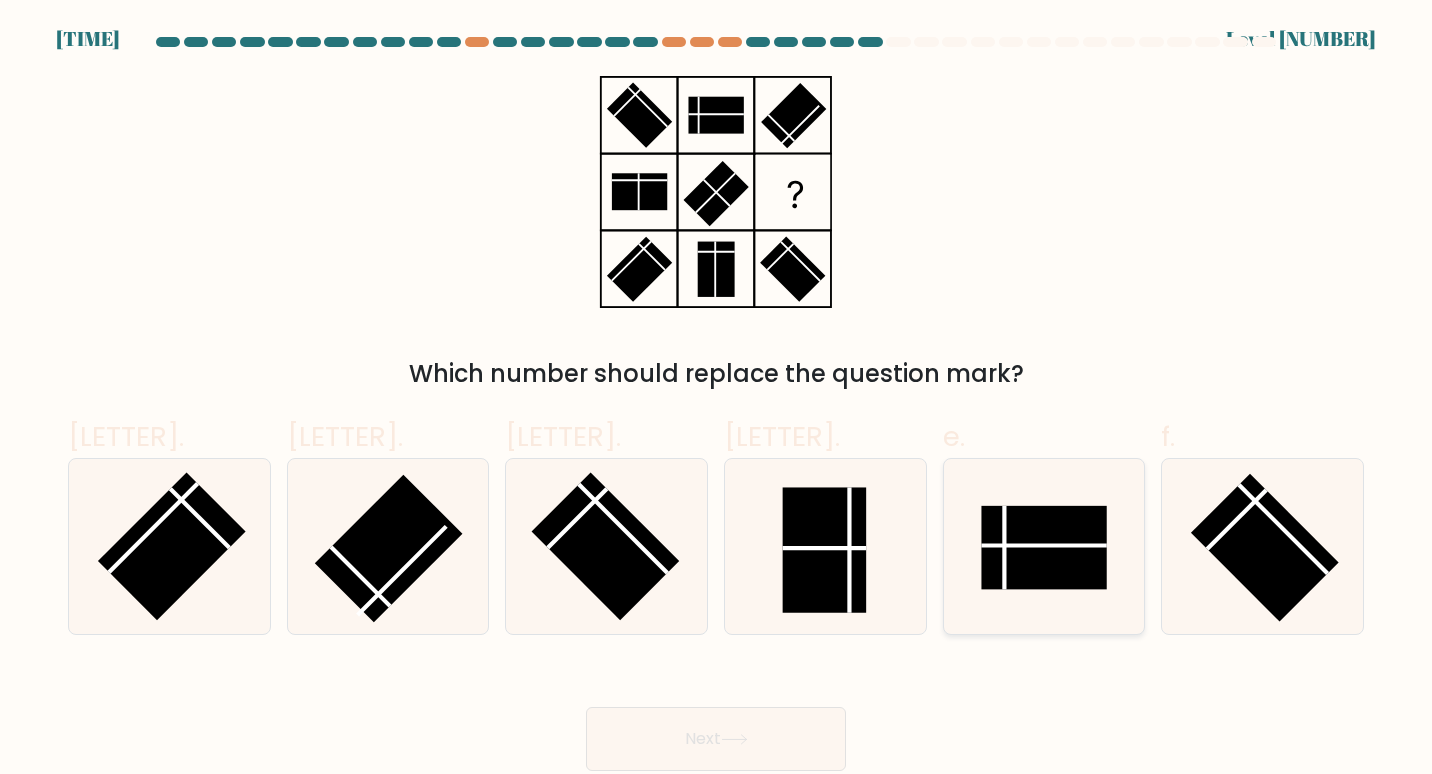 click at bounding box center (1045, 548) 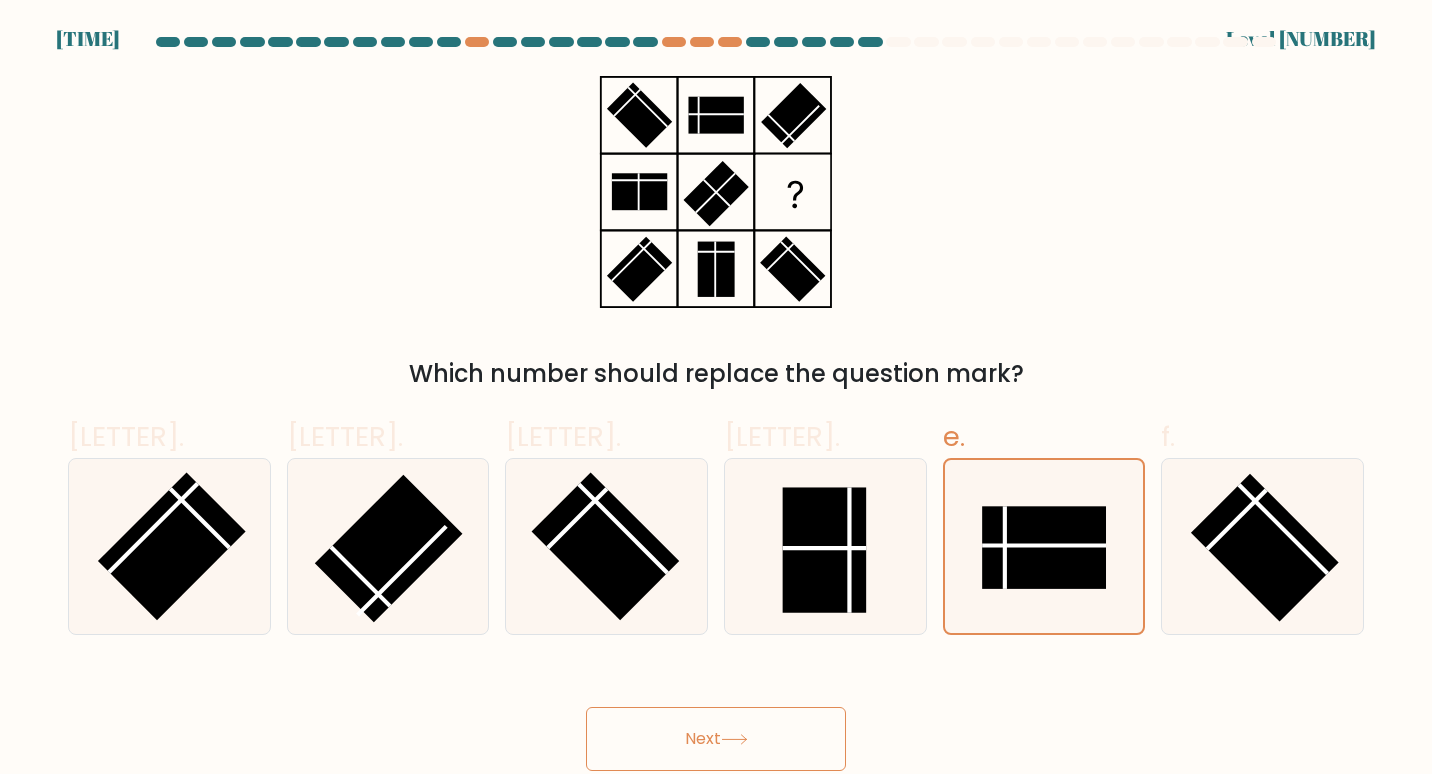 click on "Next" at bounding box center (716, 739) 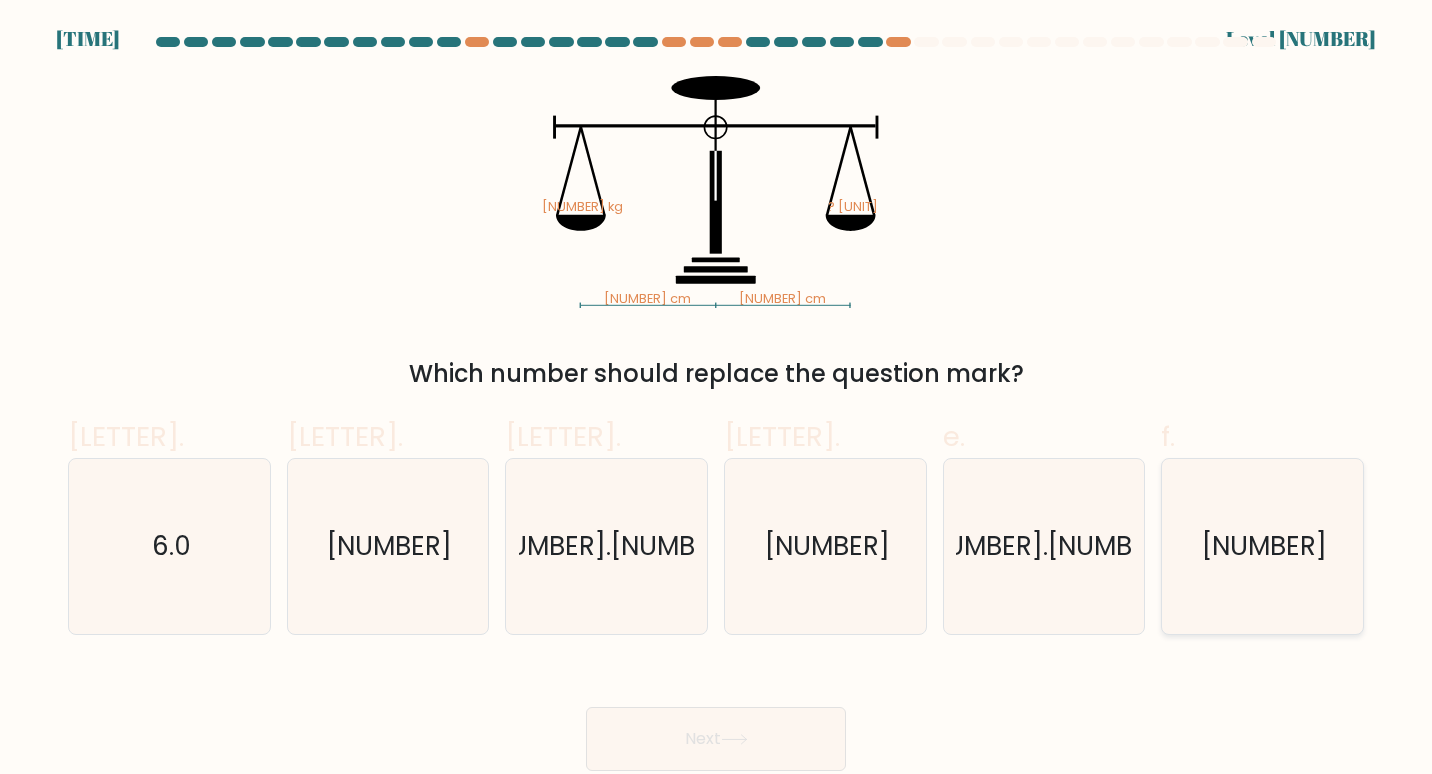click on "4.5" at bounding box center (1264, 545) 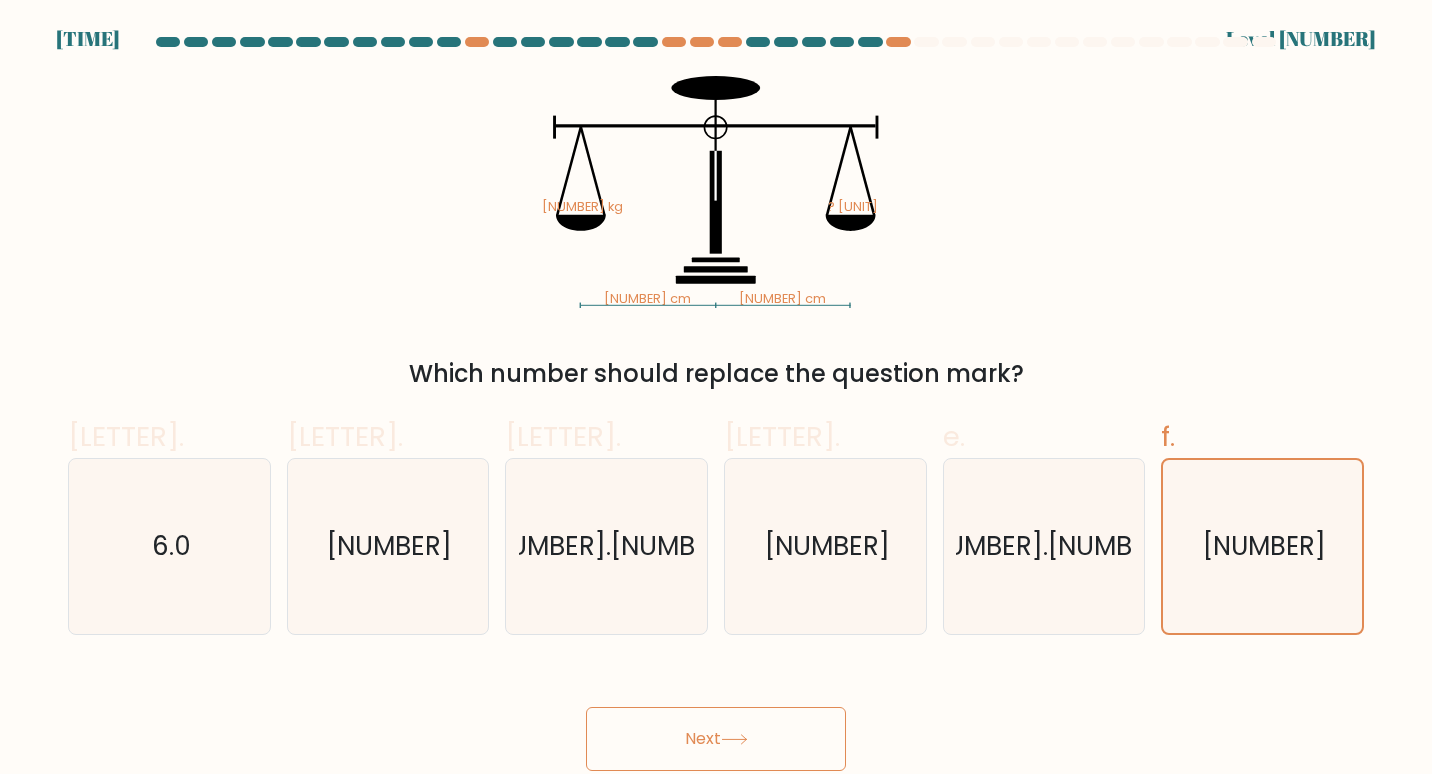 click on "Next" at bounding box center (716, 739) 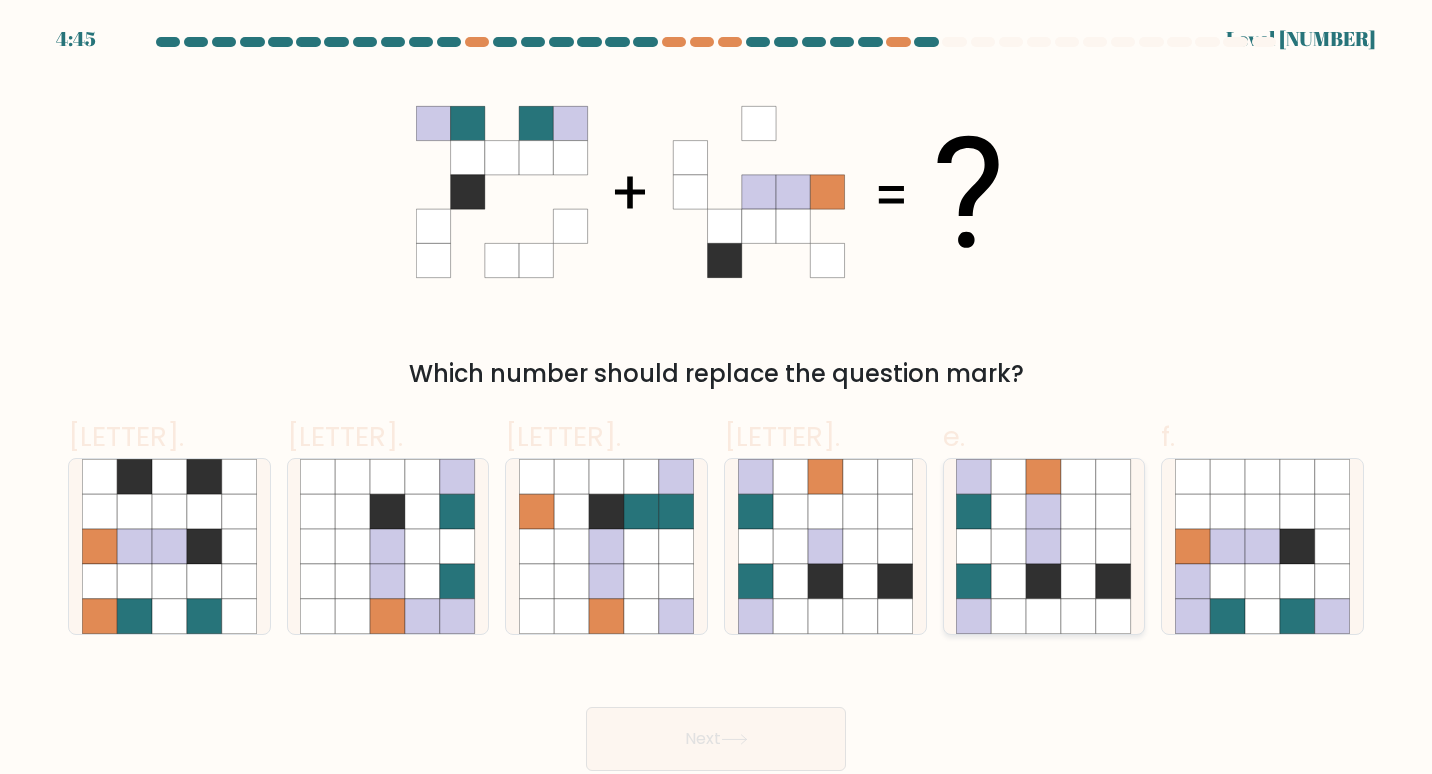 click at bounding box center (1043, 616) 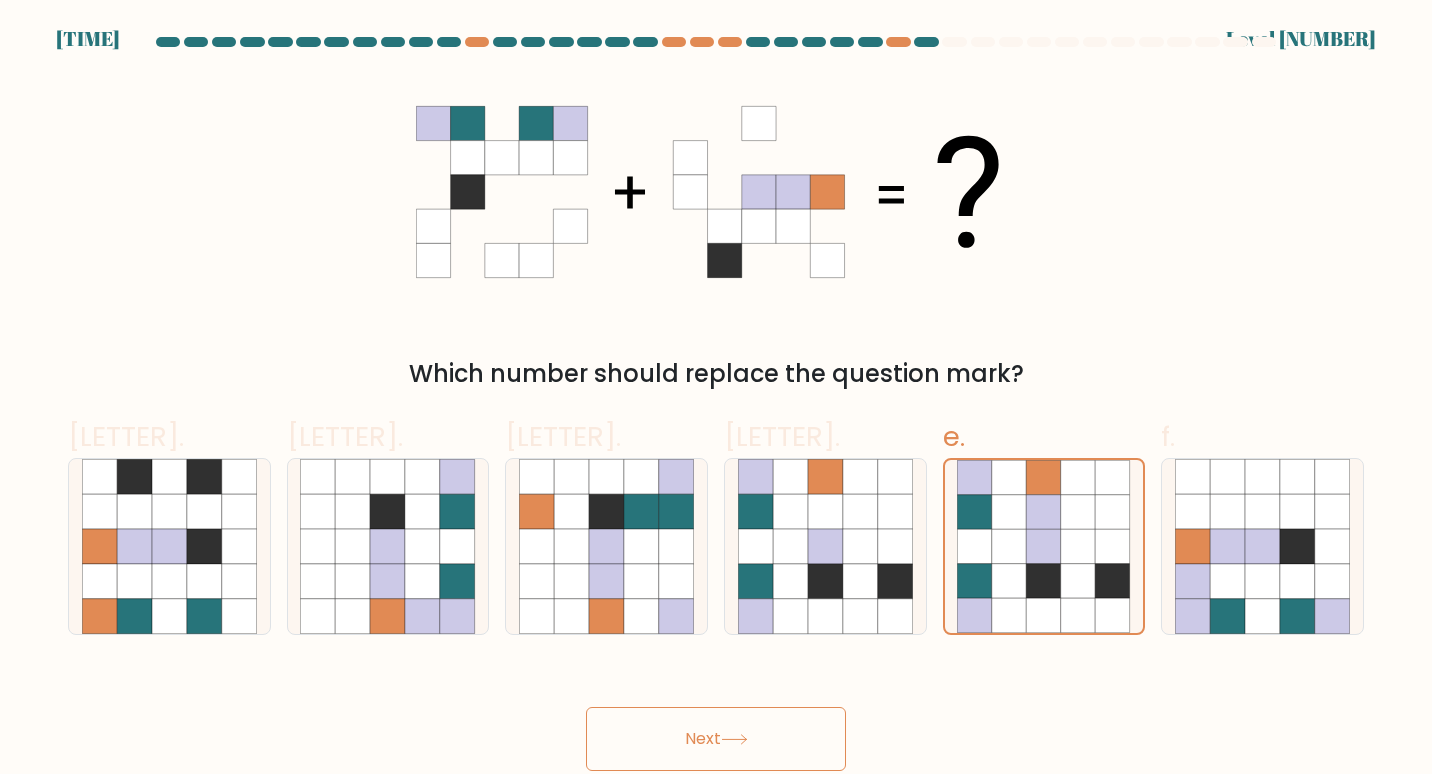 click on "Next" at bounding box center [716, 739] 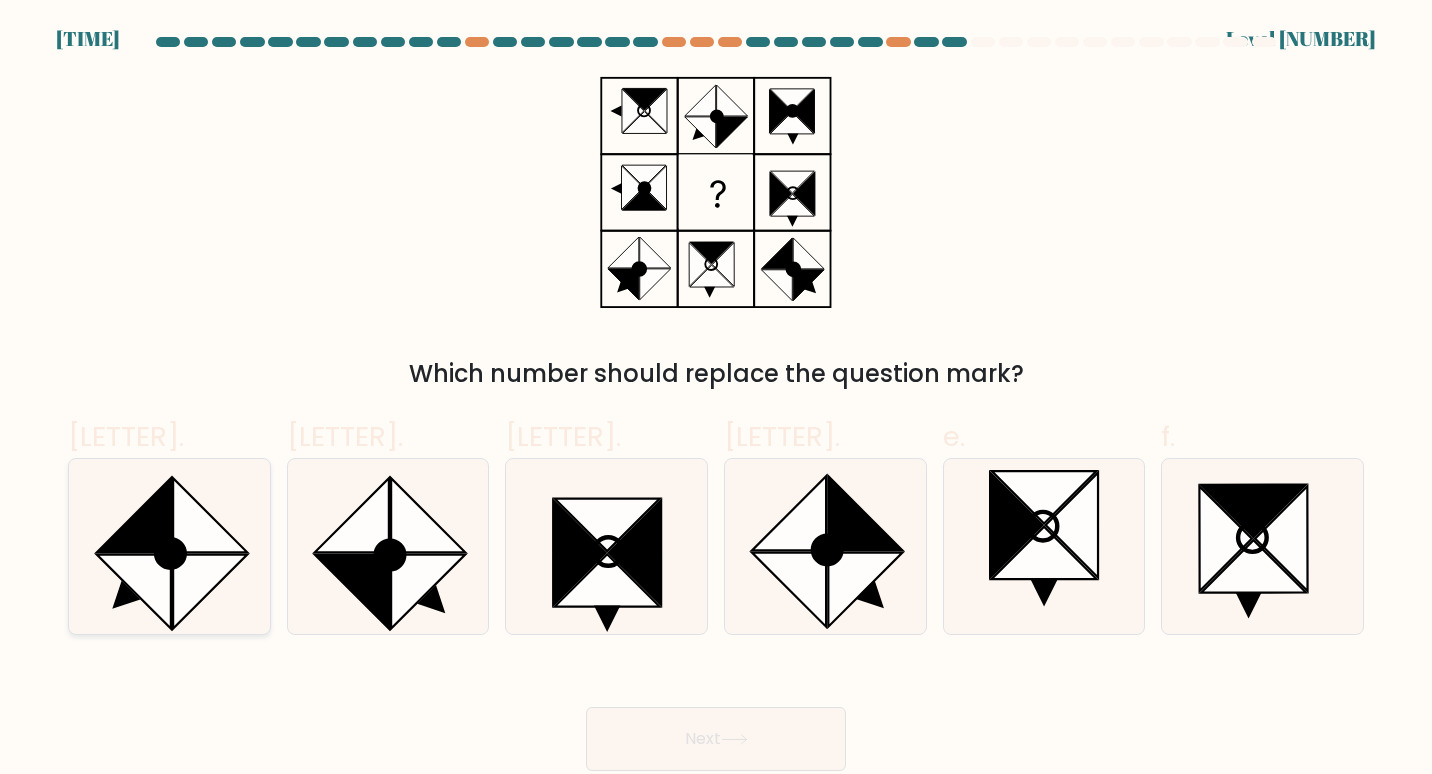 click at bounding box center [170, 553] 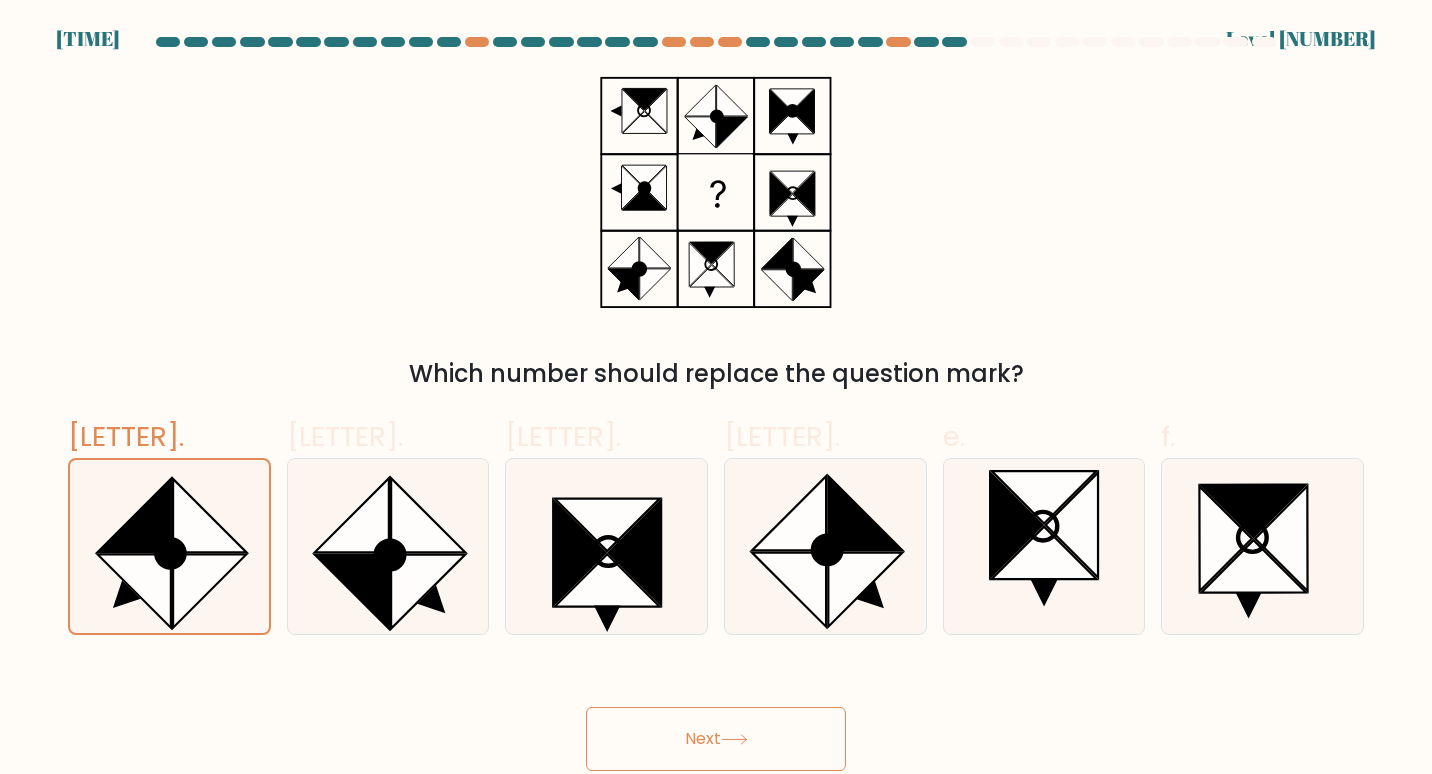 click on "Next" at bounding box center (716, 739) 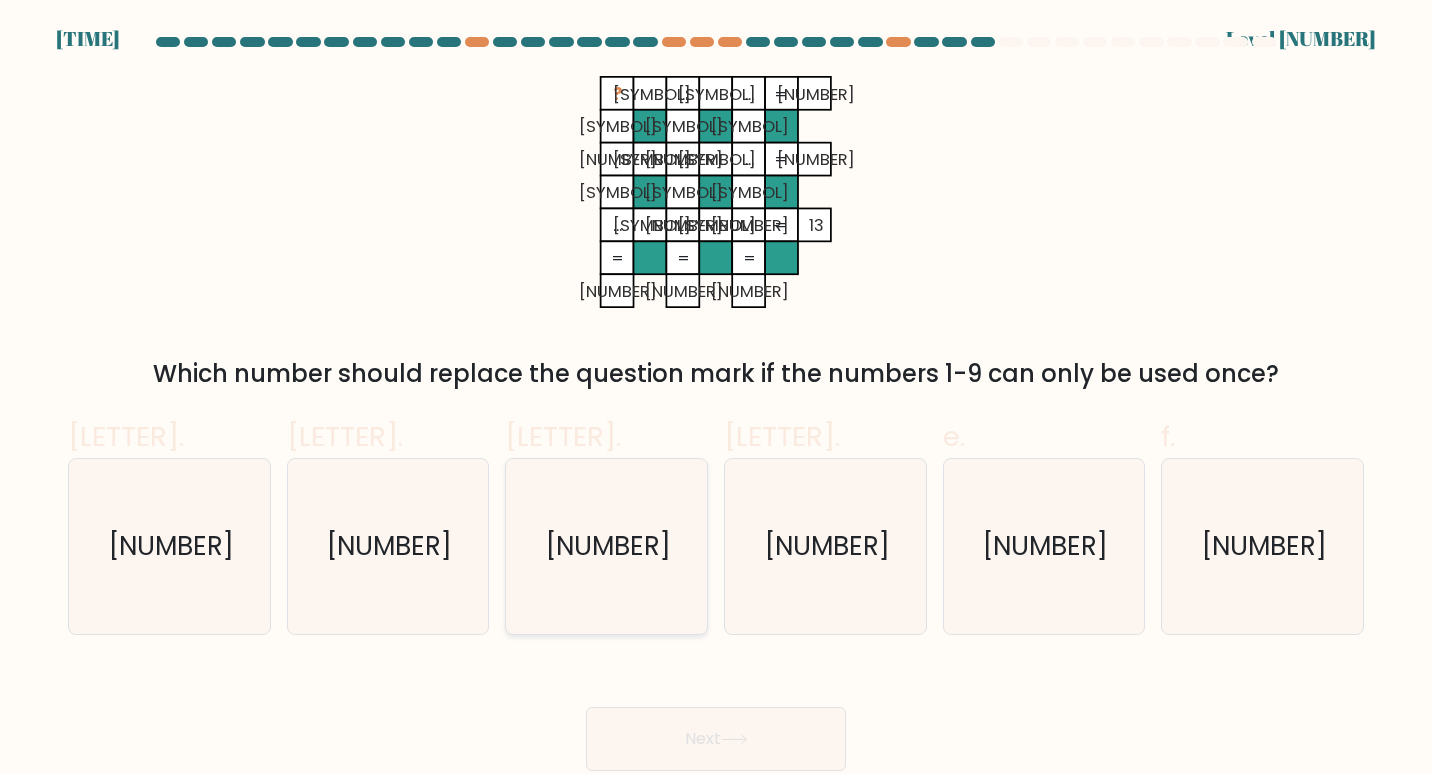 click on "6" at bounding box center [607, 547] 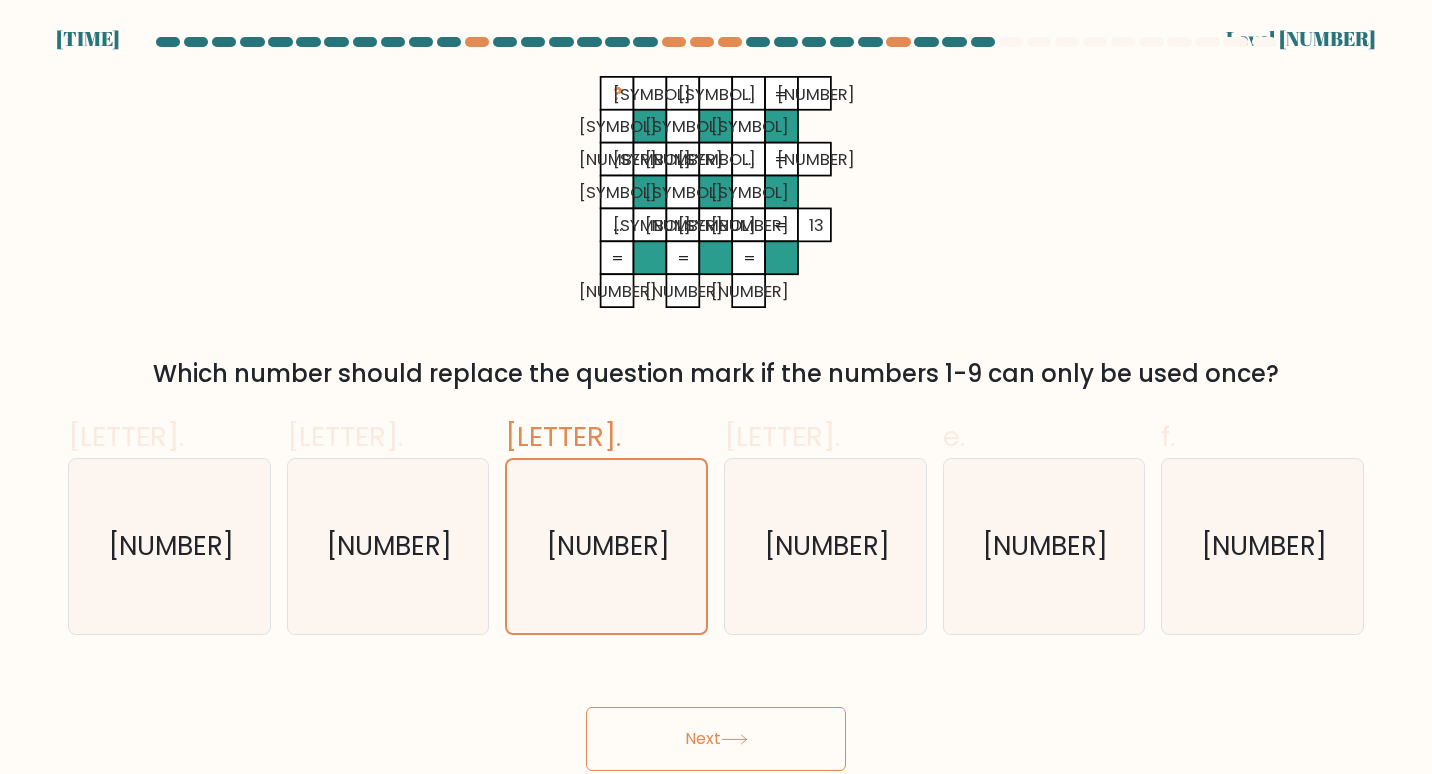 click on "Next" at bounding box center (716, 739) 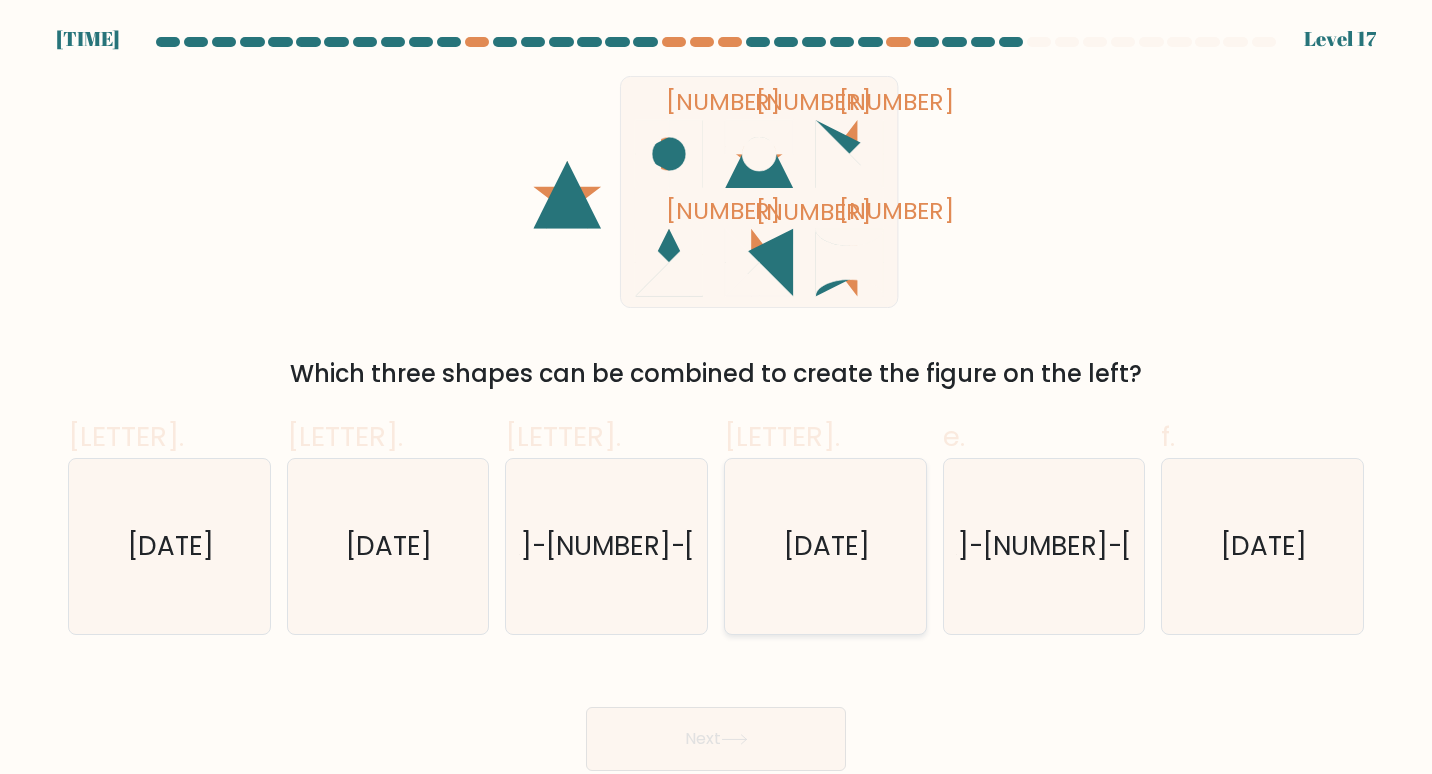 click on "3-4-5" at bounding box center [827, 545] 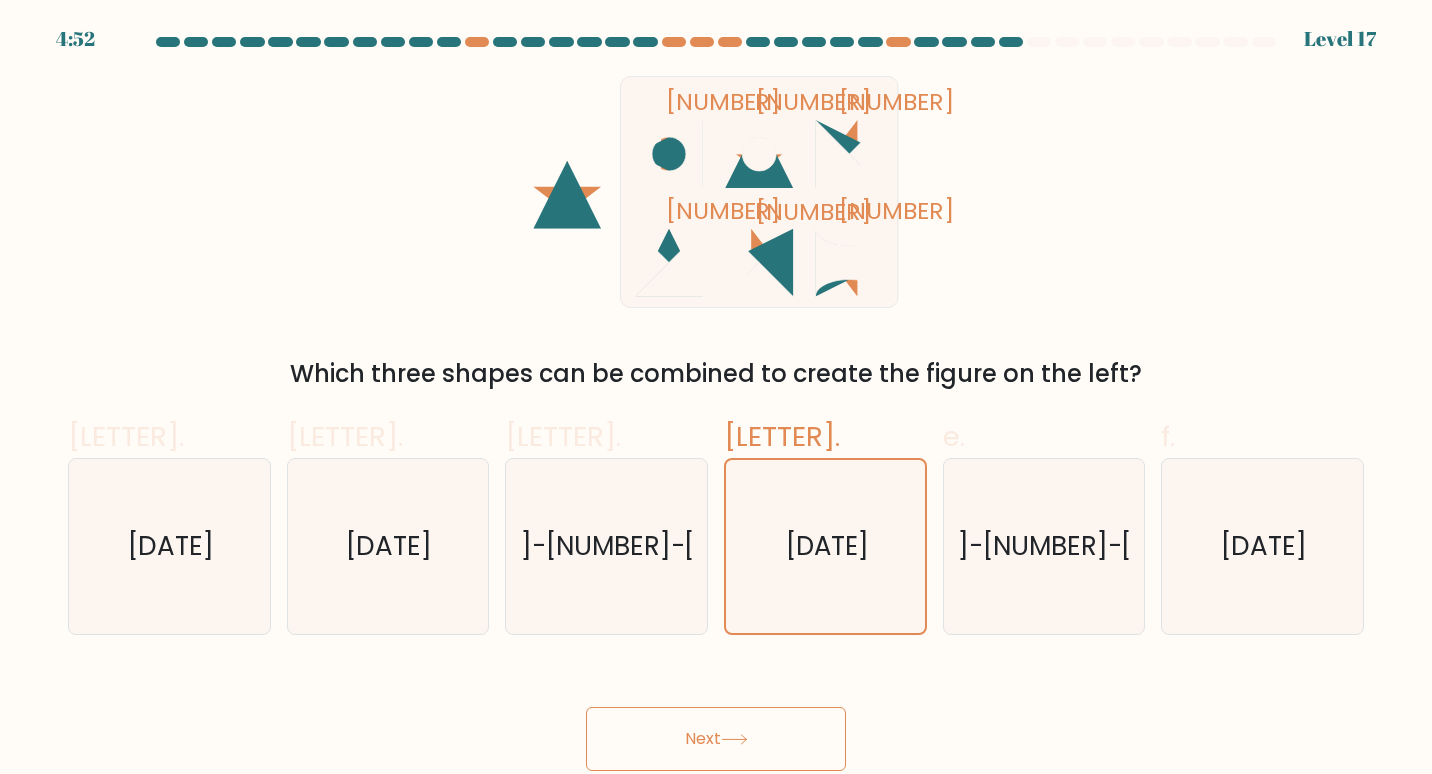 click on "Next" at bounding box center [716, 739] 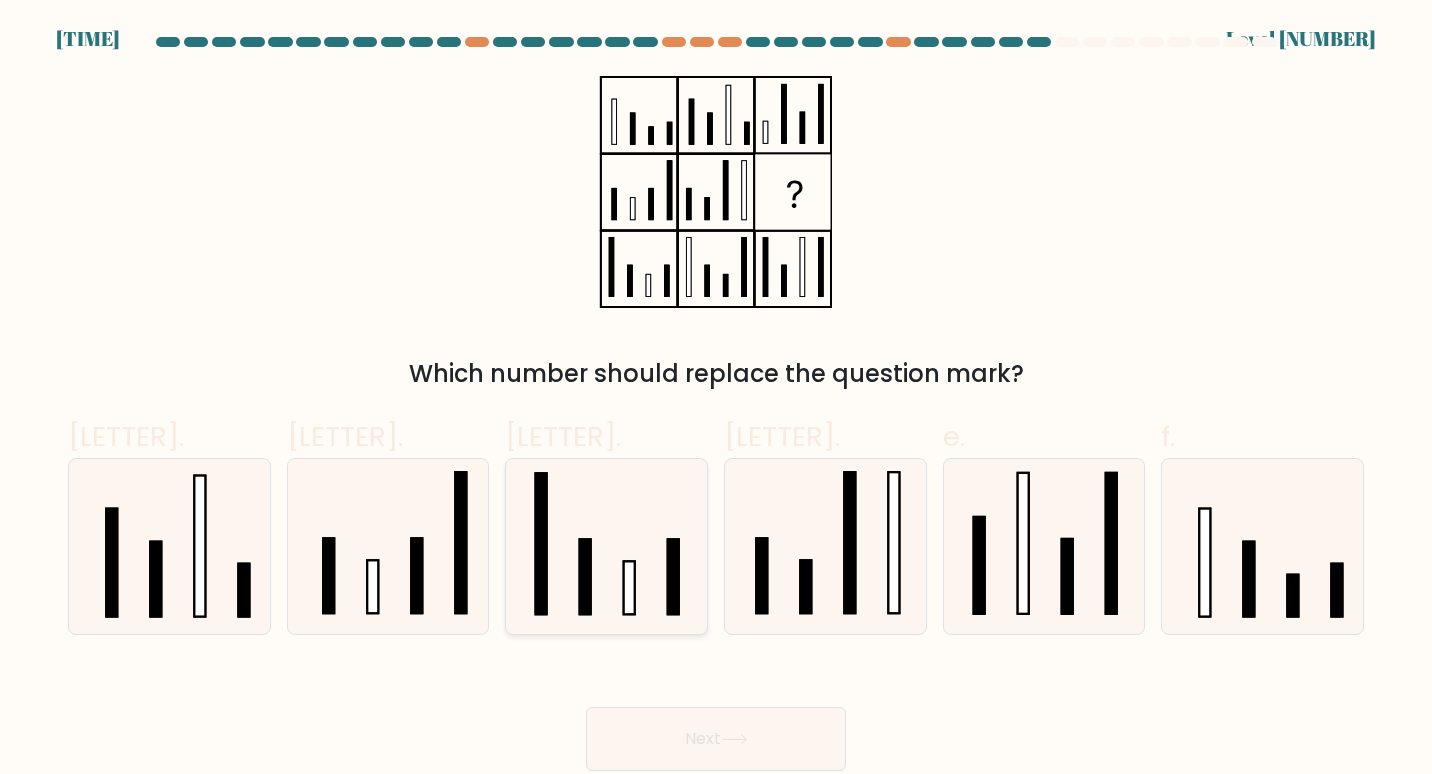 click at bounding box center [607, 547] 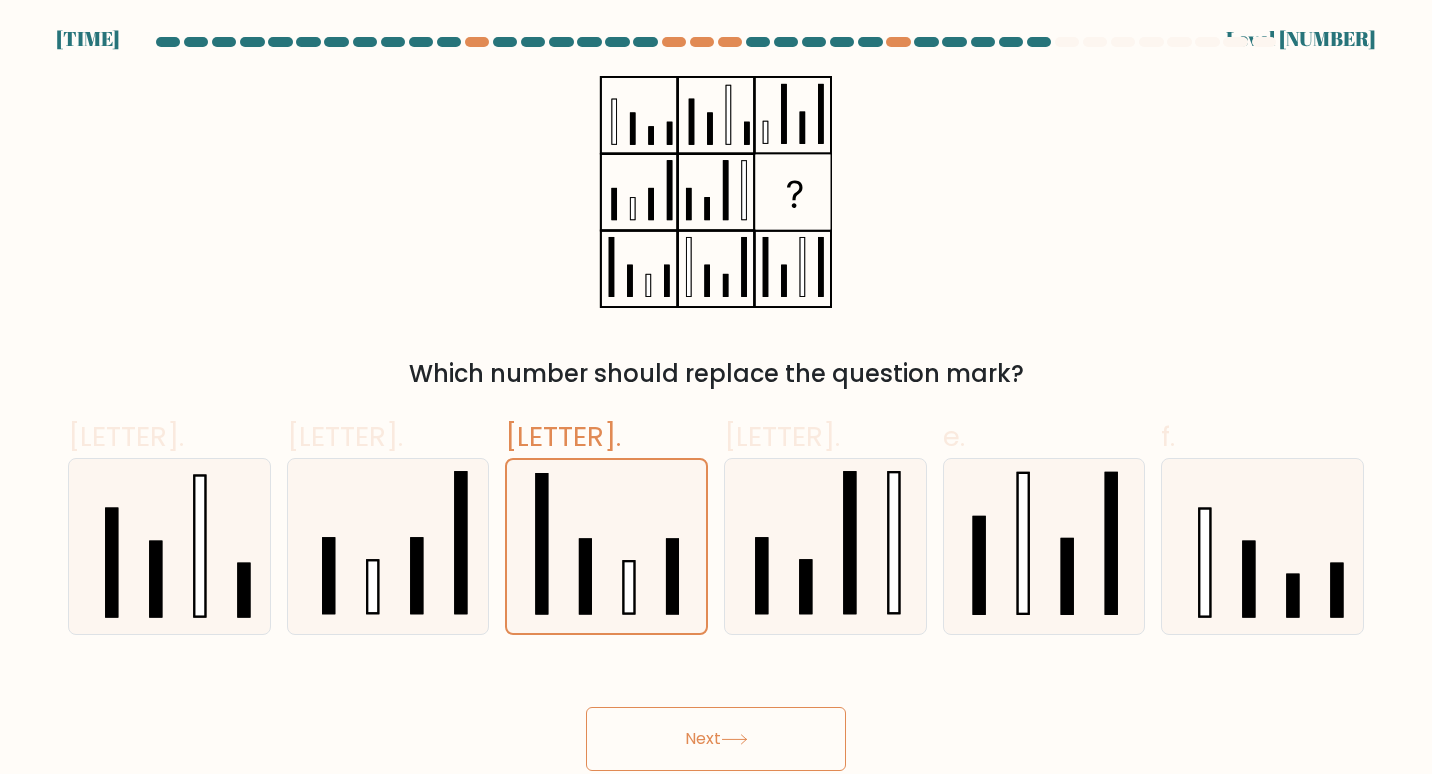 click on "Next" at bounding box center (716, 739) 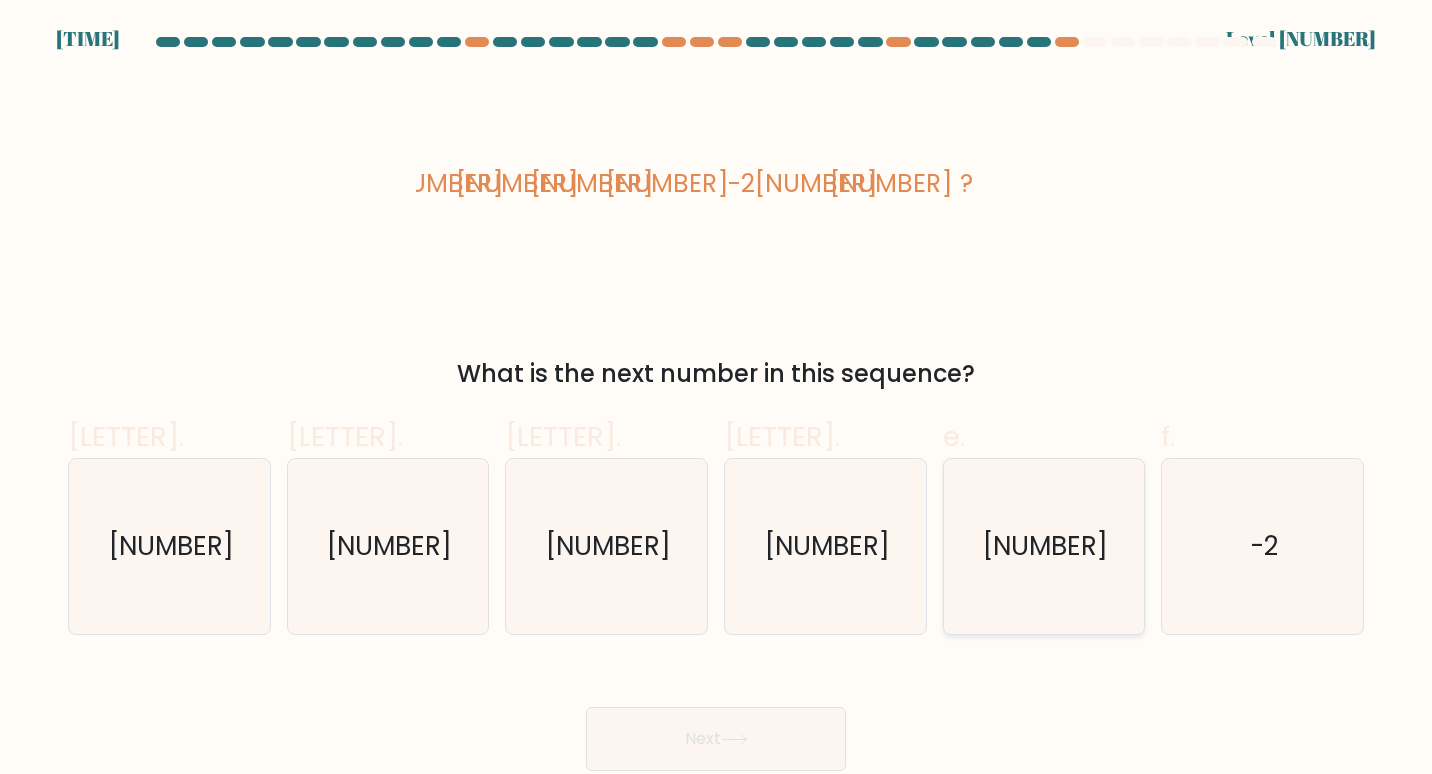 click on "-16" at bounding box center [1044, 547] 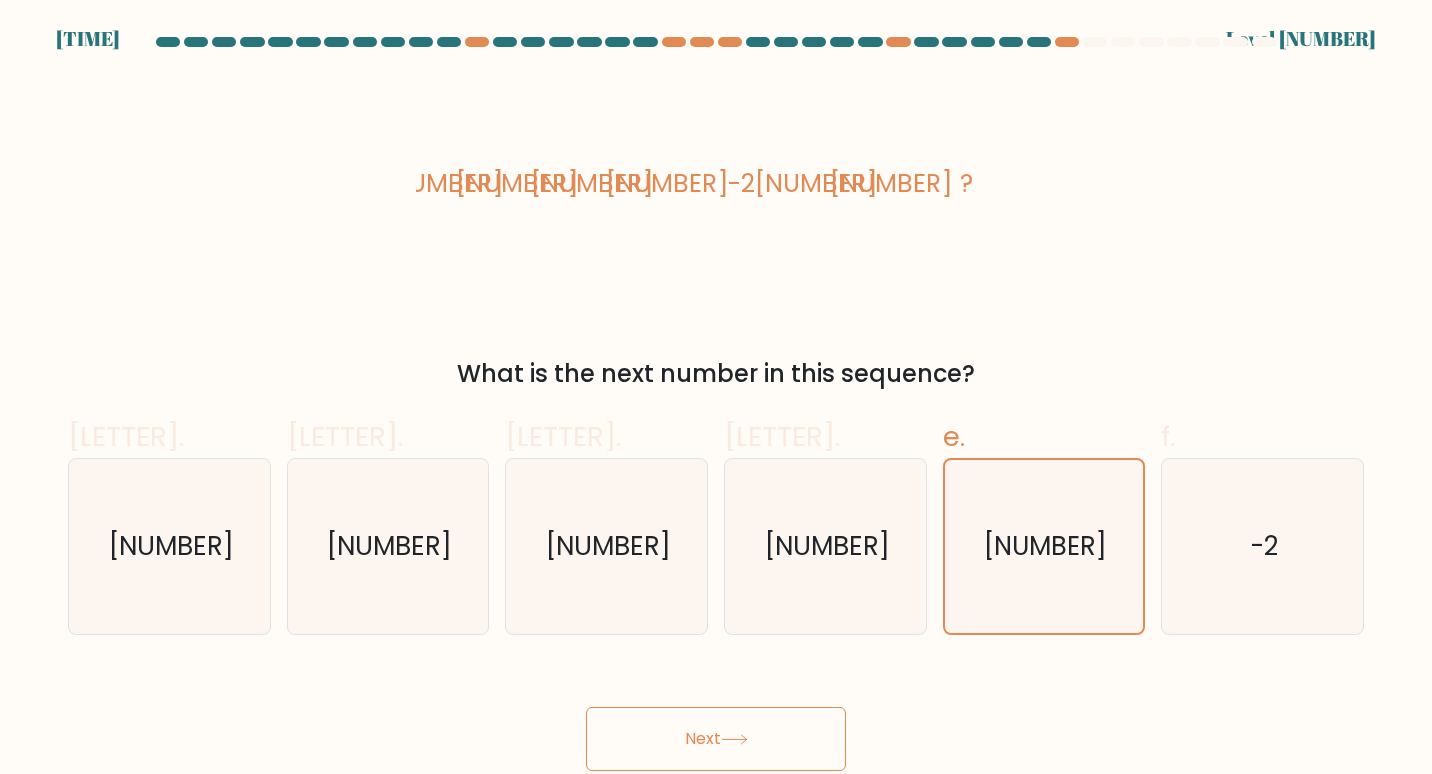 click on "Next" at bounding box center [716, 739] 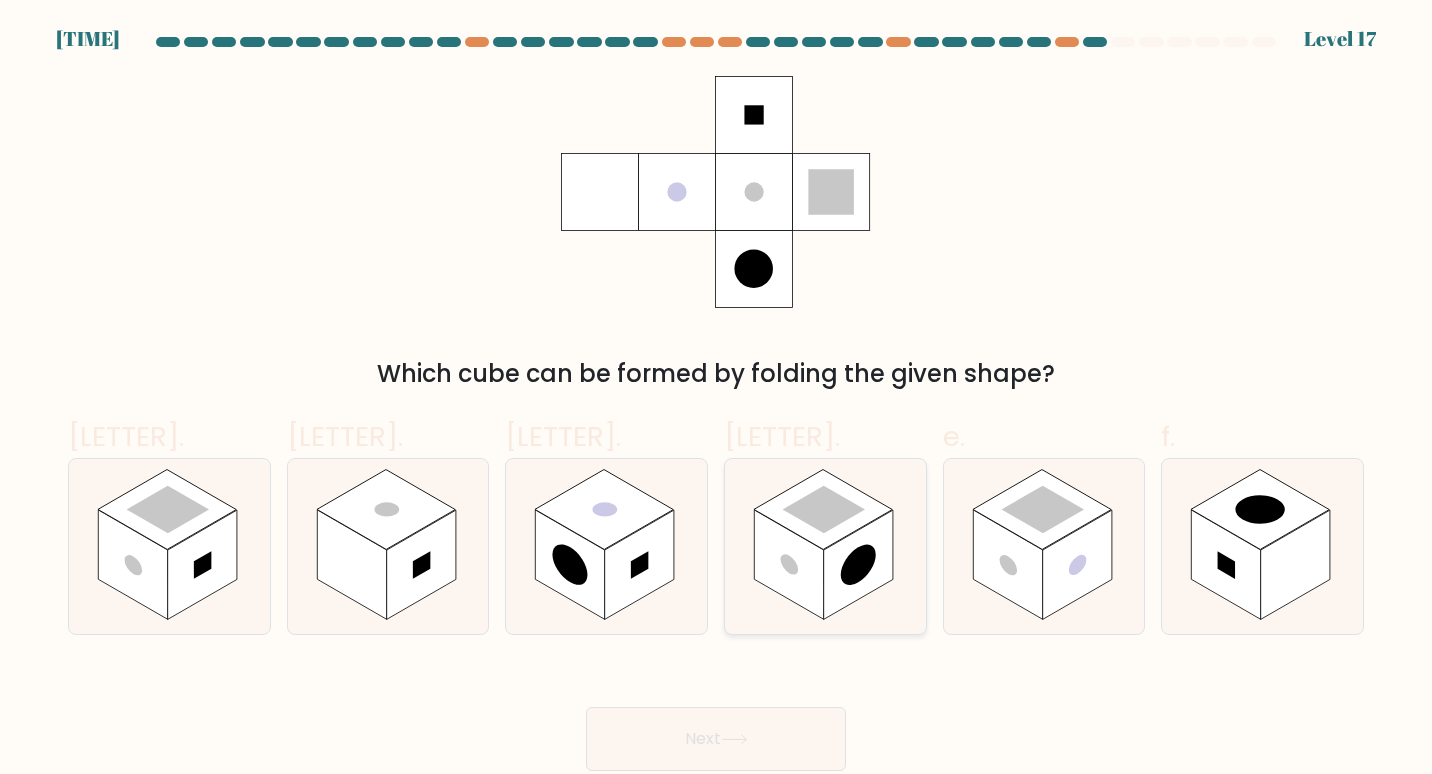 click at bounding box center (789, 565) 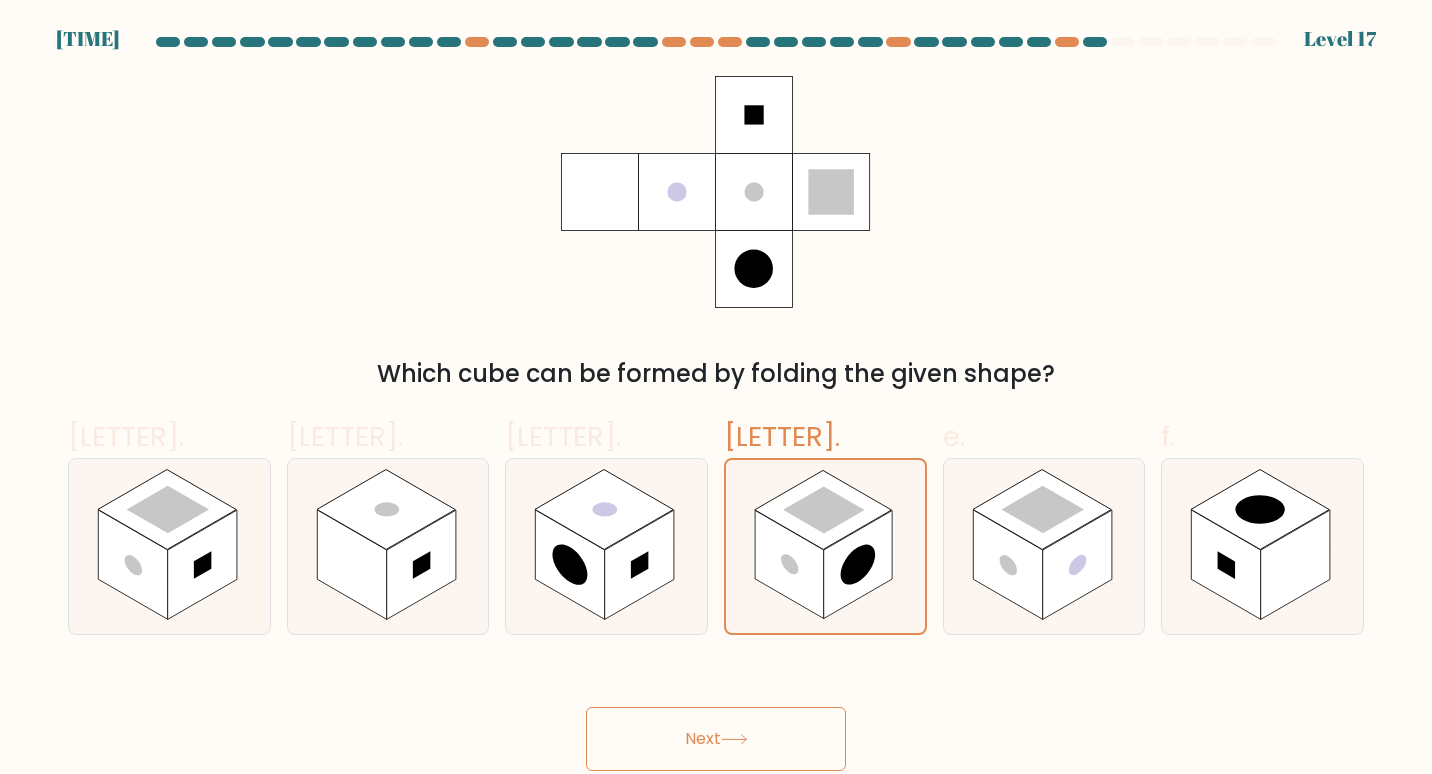 click on "Next" at bounding box center [716, 739] 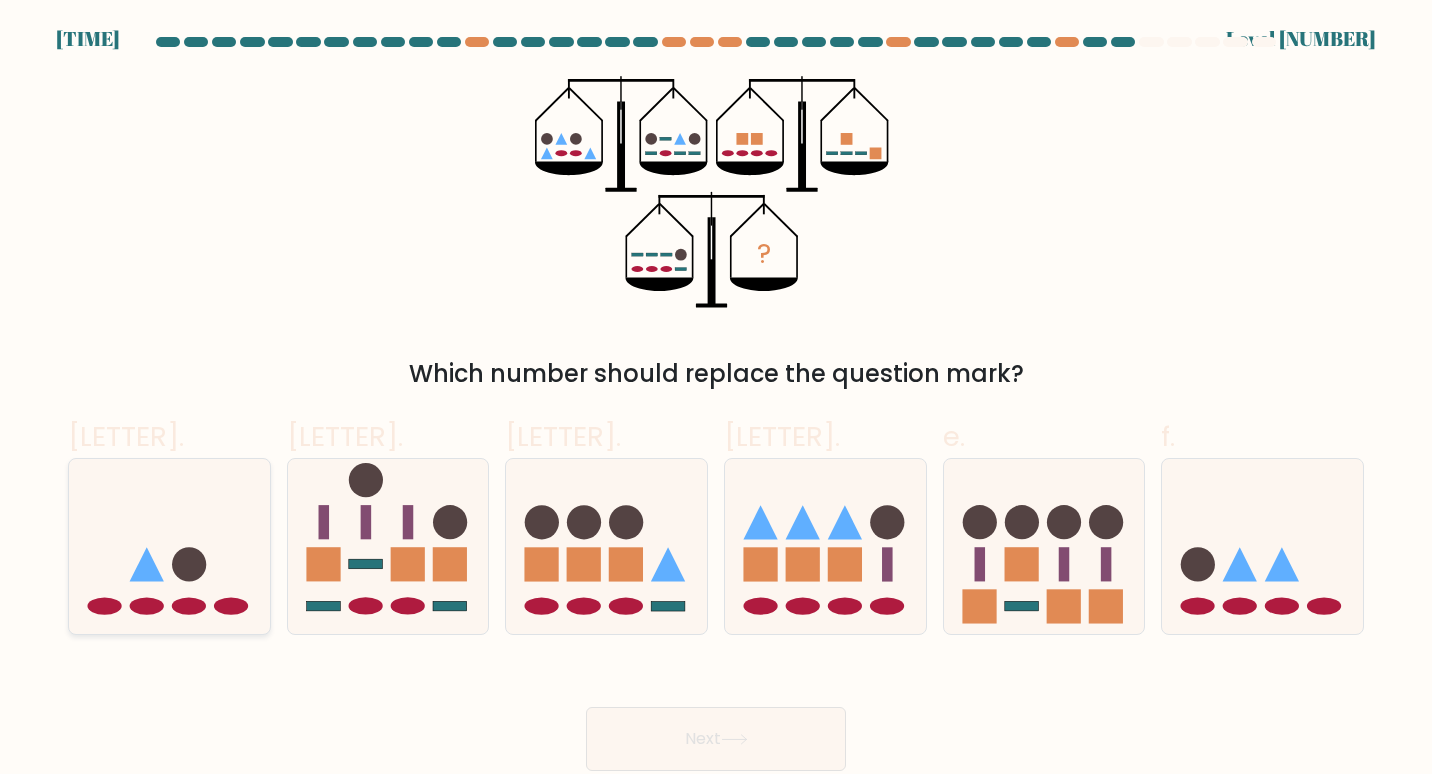 click at bounding box center [169, 546] 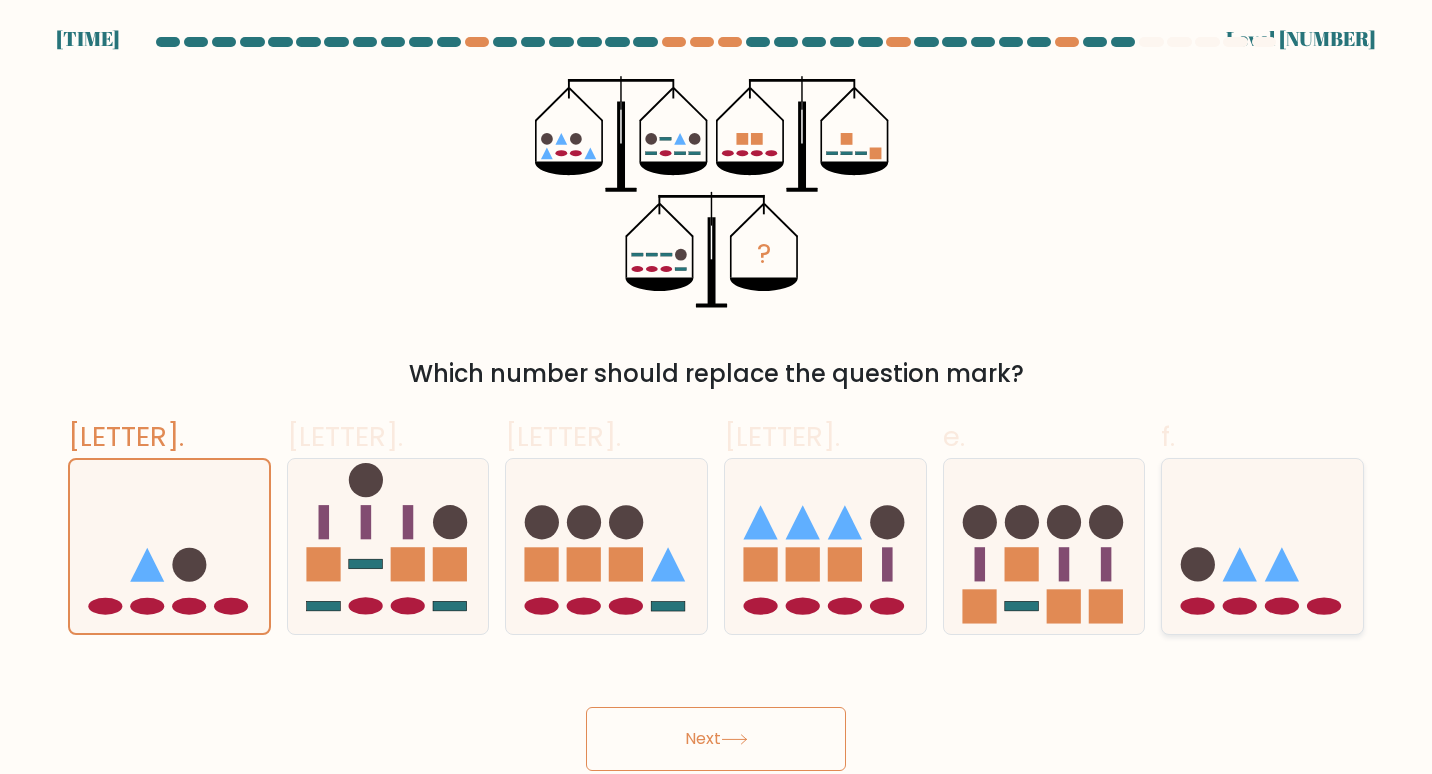 click at bounding box center [1240, 565] 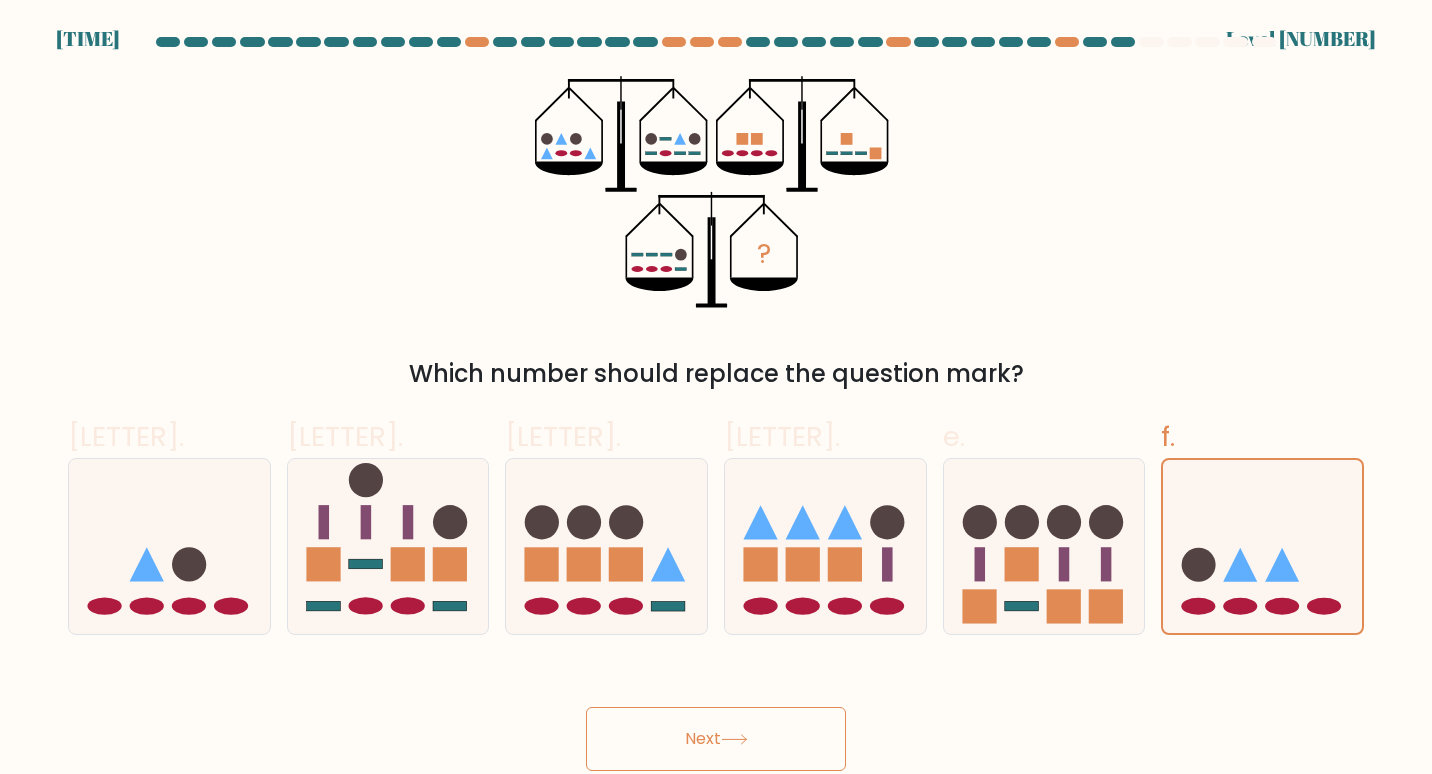 click on "Next" at bounding box center (716, 739) 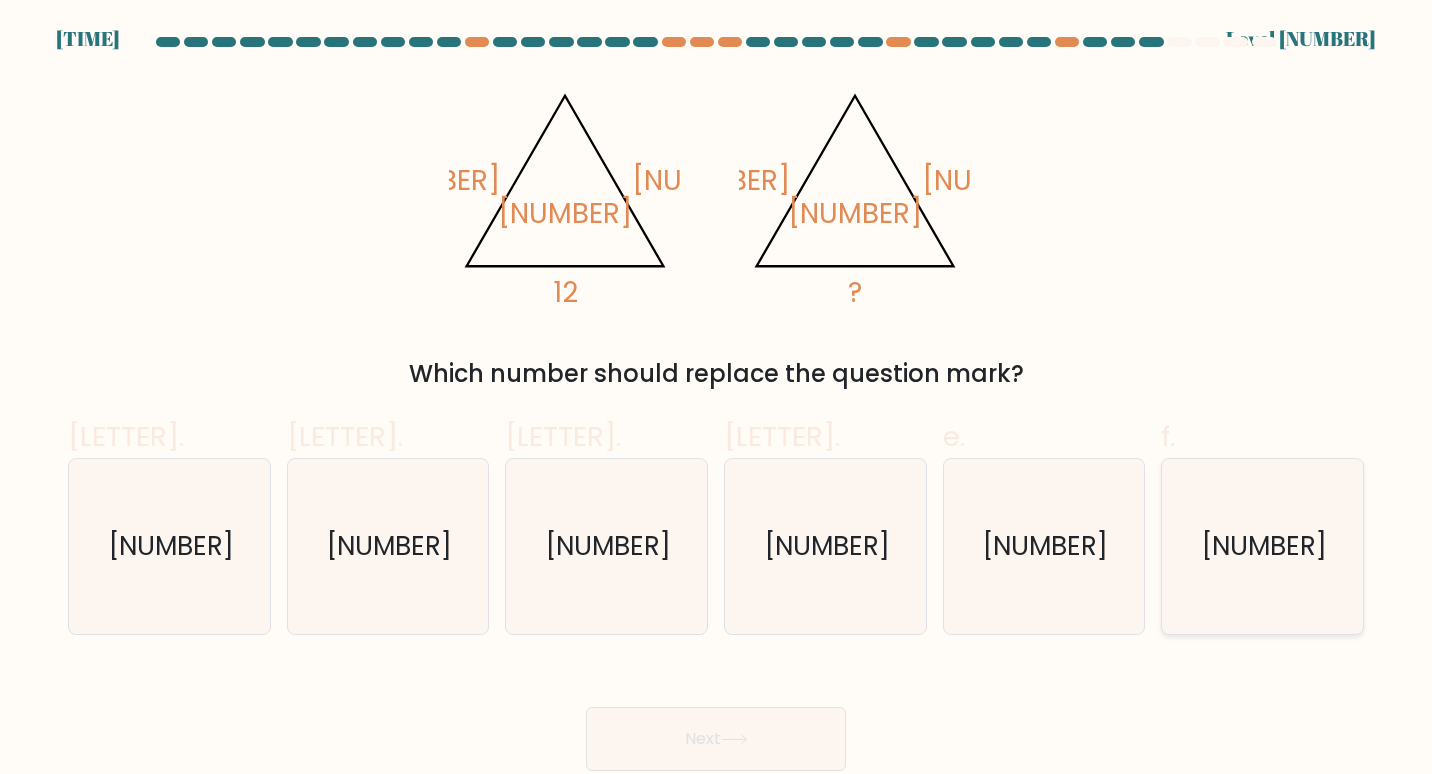 click on "2" at bounding box center (1263, 547) 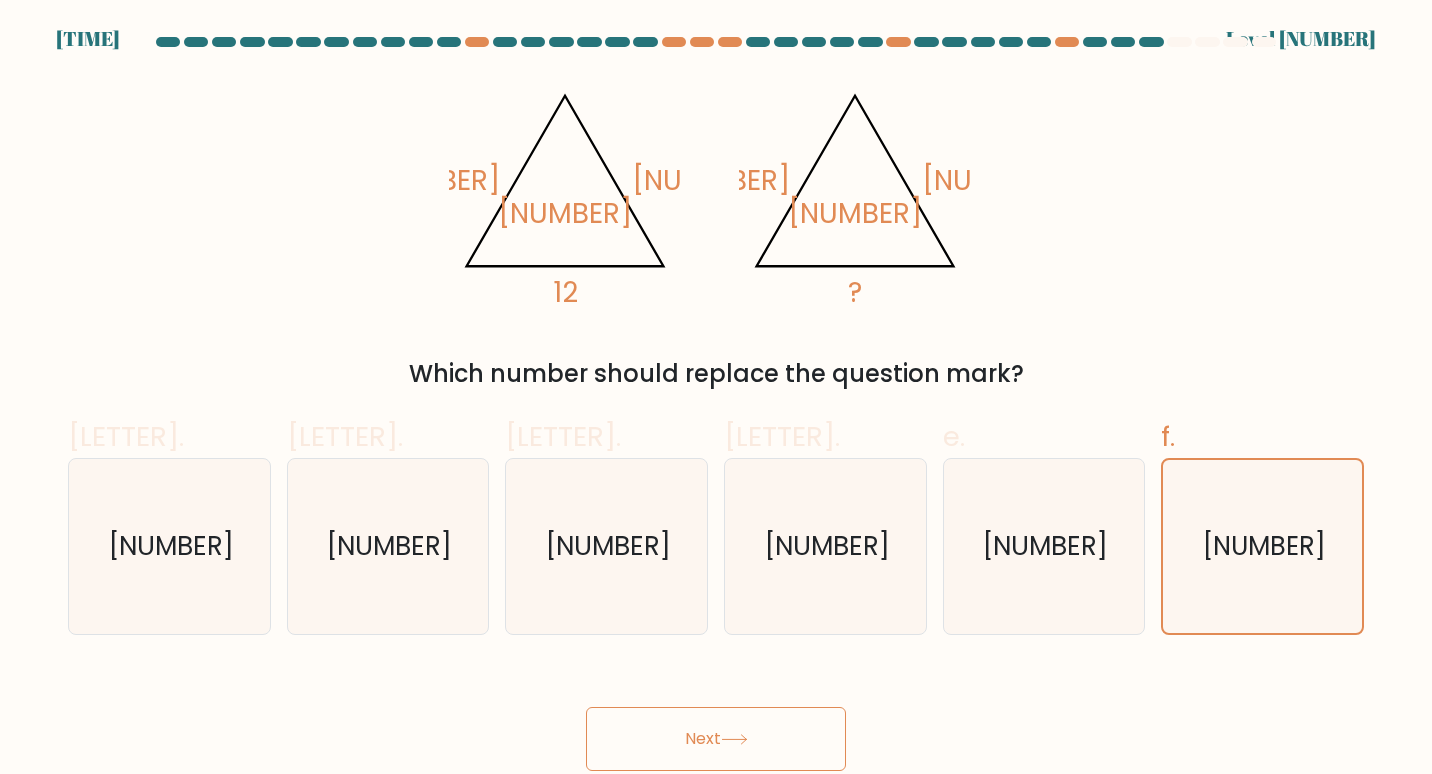 click at bounding box center [734, 739] 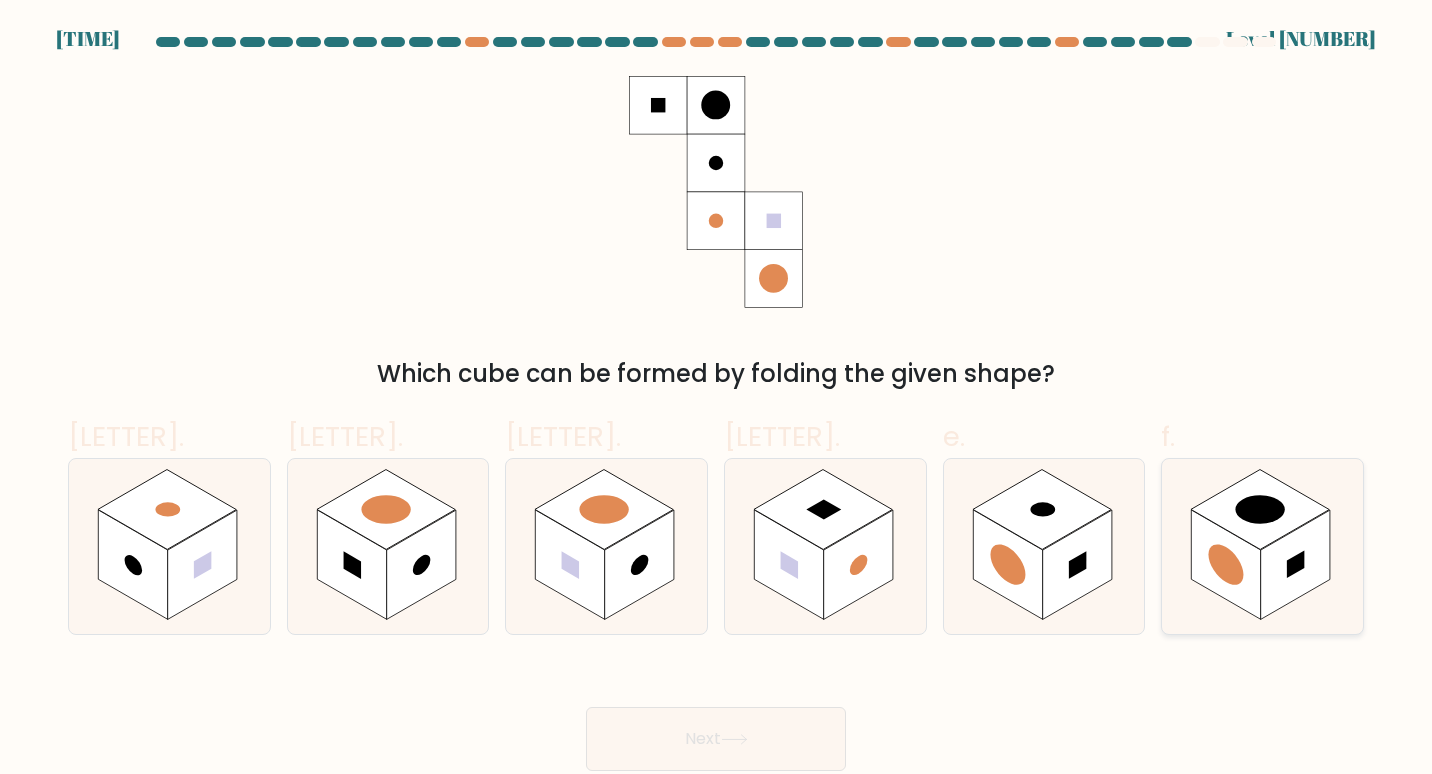 click at bounding box center [1296, 565] 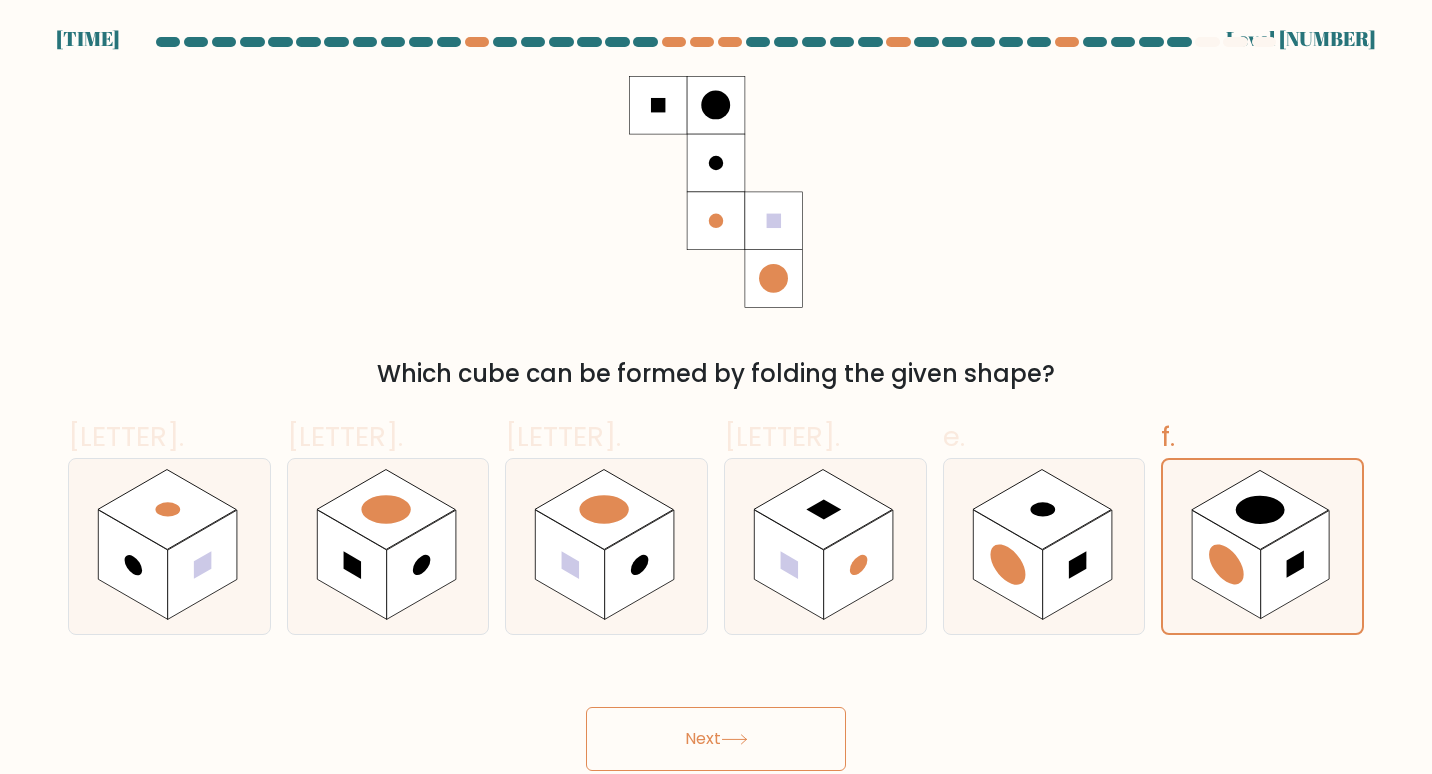 click at bounding box center (734, 739) 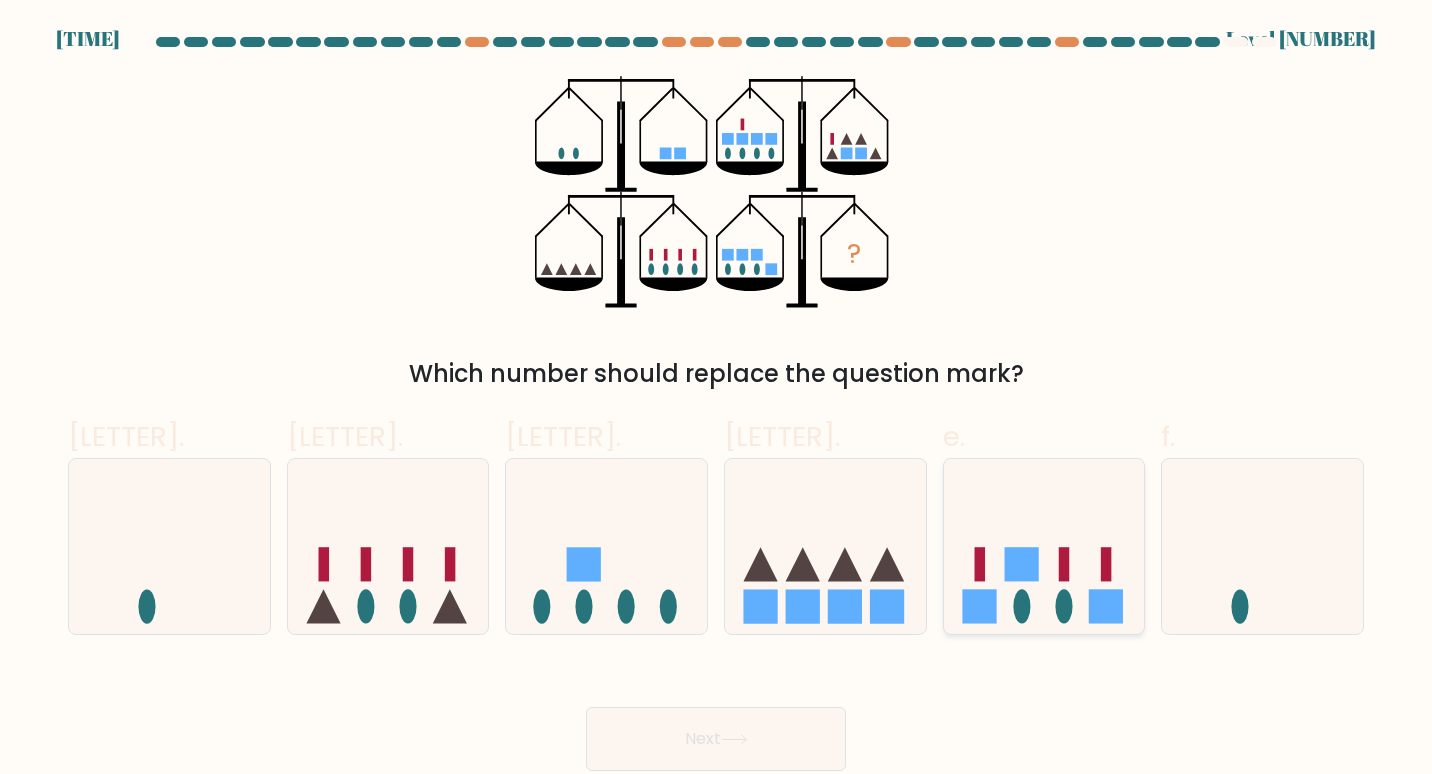 click at bounding box center [1044, 546] 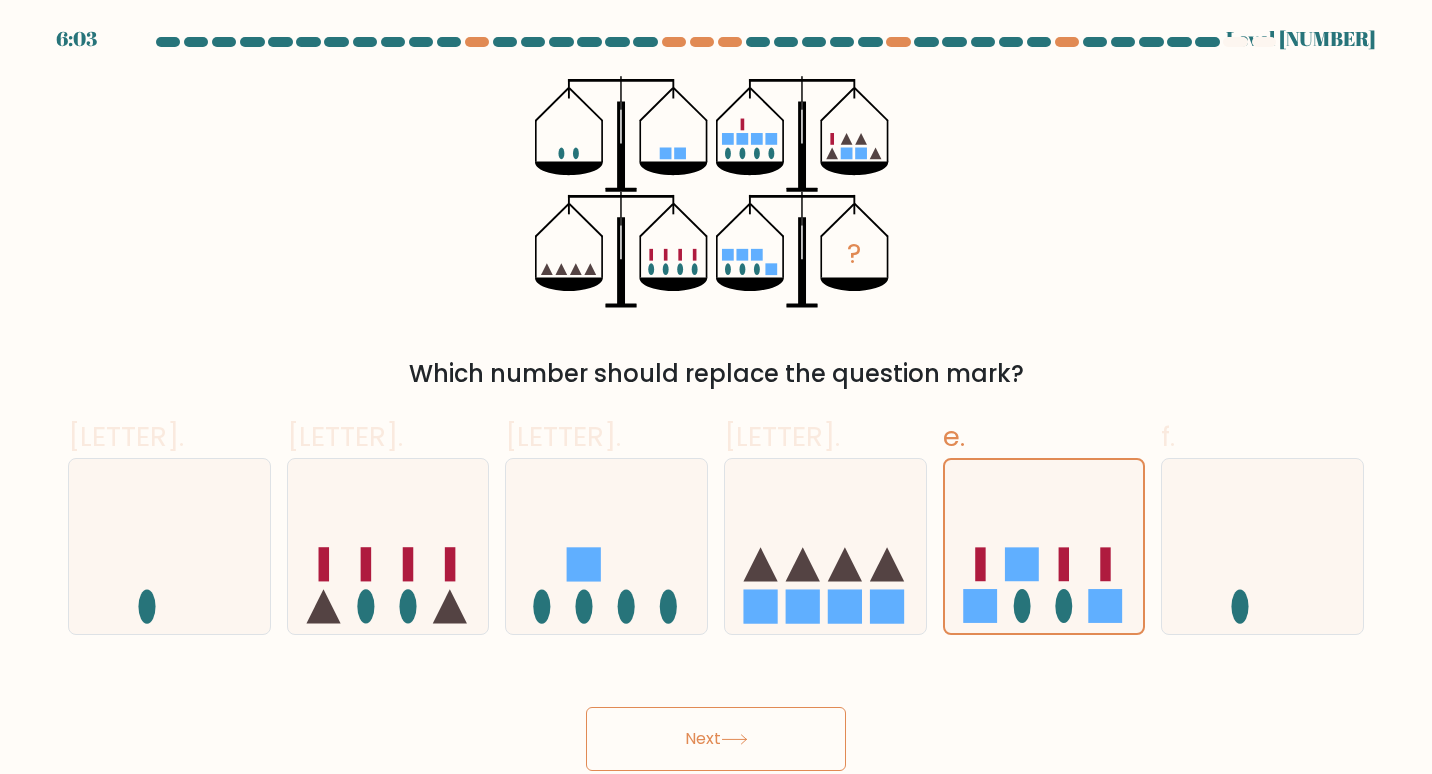 click at bounding box center (734, 739) 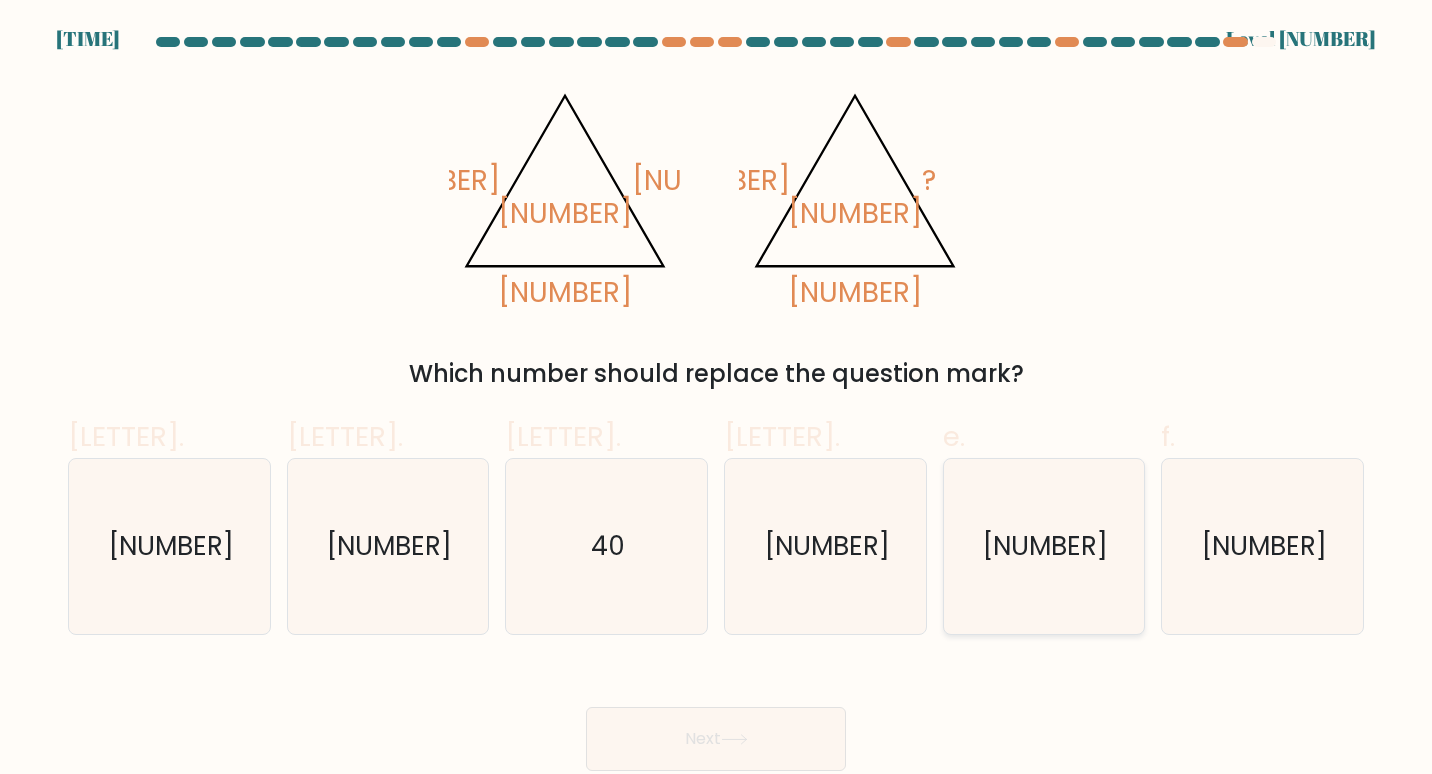 click on "34" at bounding box center (1045, 545) 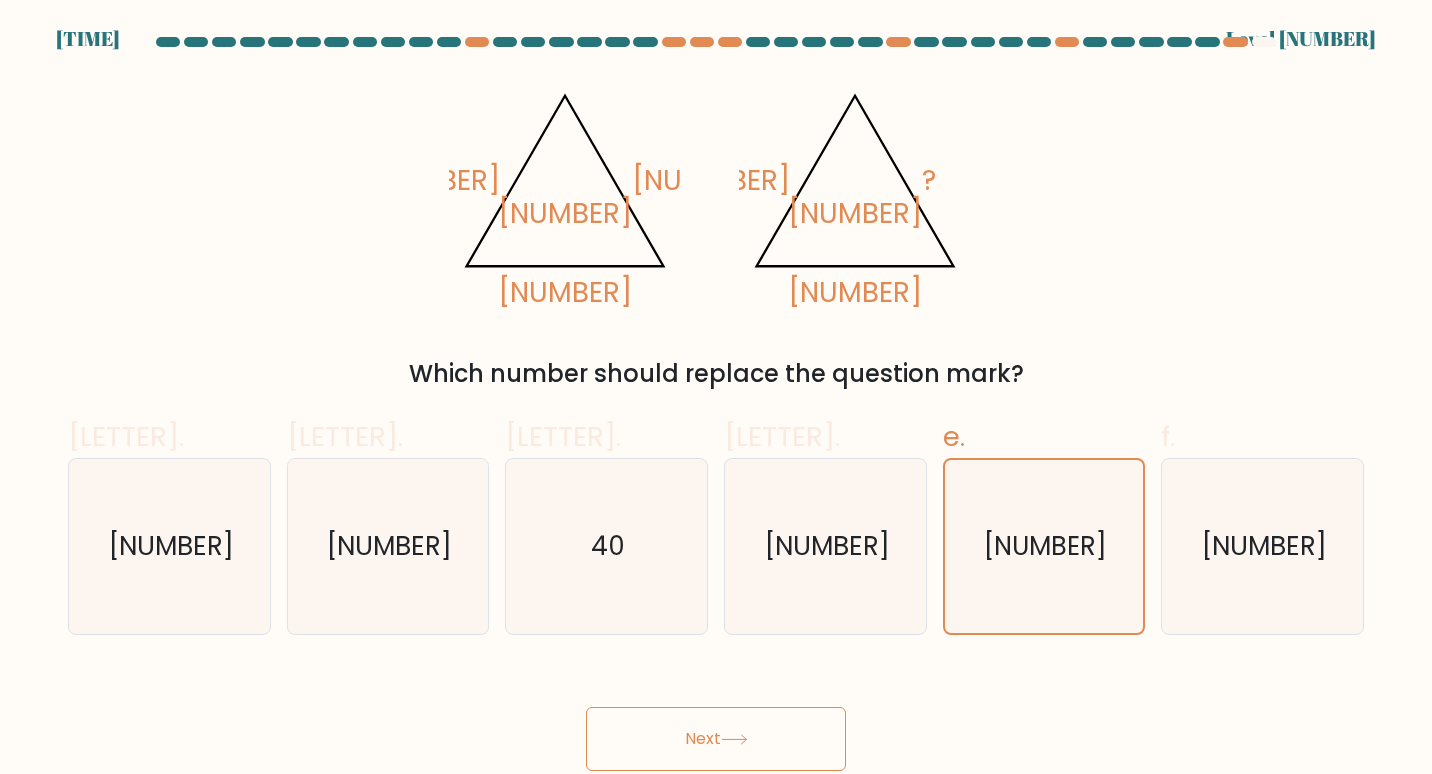 click at bounding box center (734, 739) 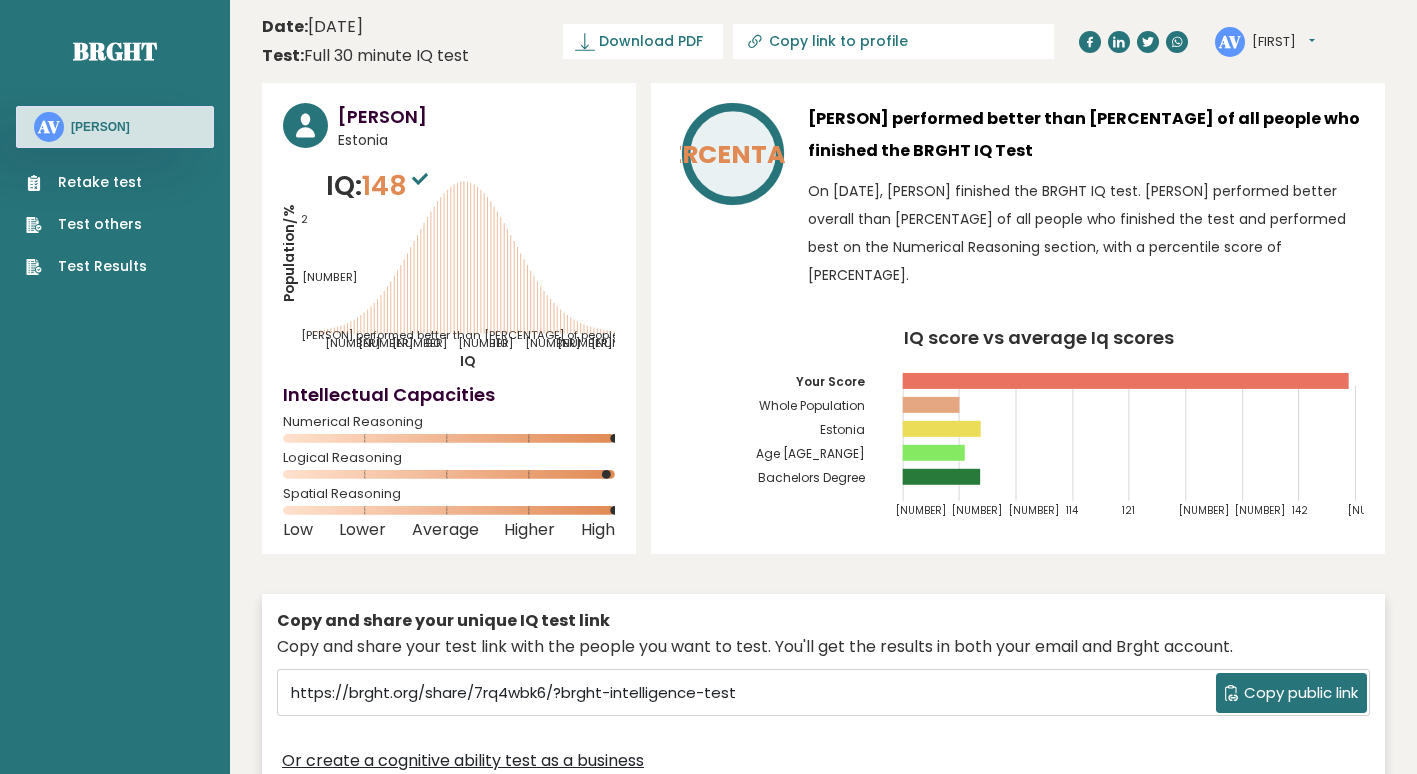 scroll, scrollTop: 0, scrollLeft: 0, axis: both 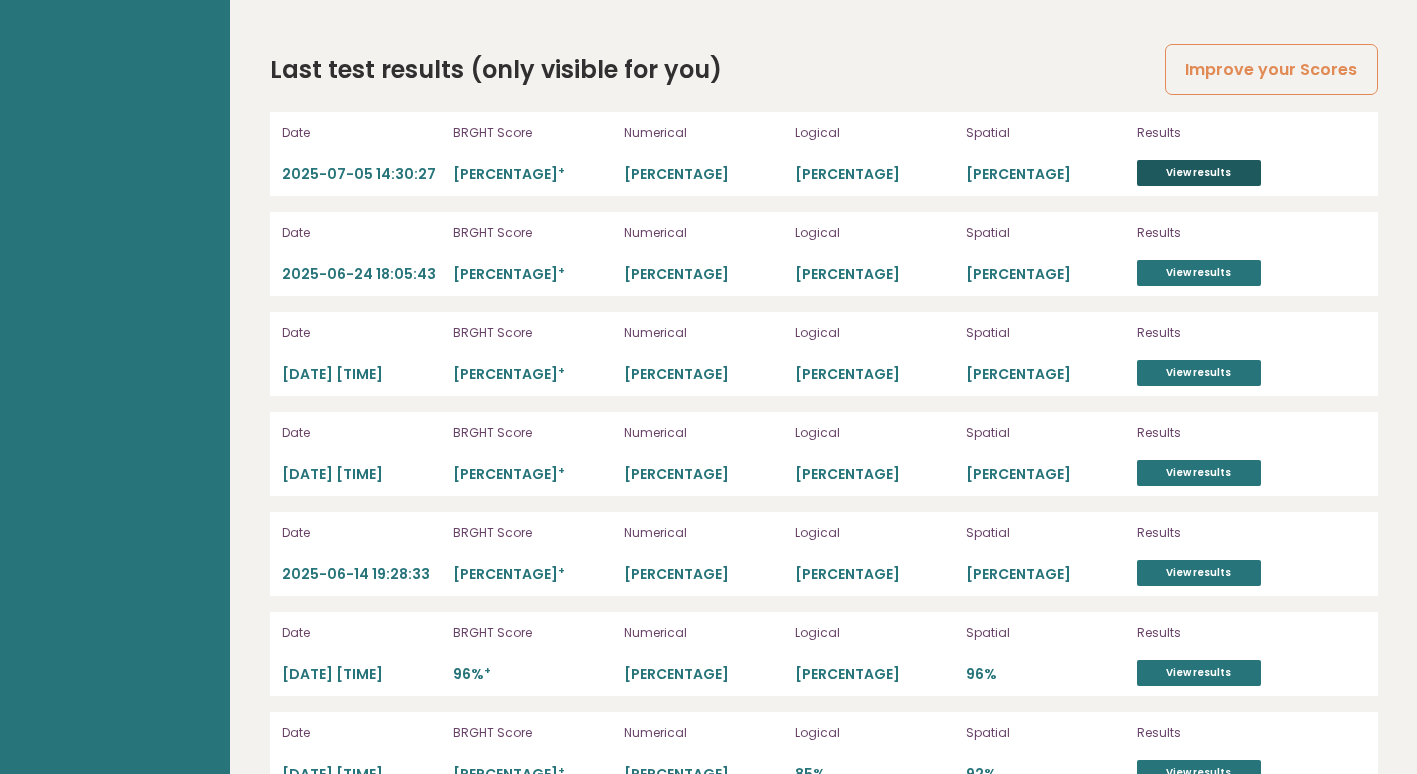 click on "View results" at bounding box center [1199, 173] 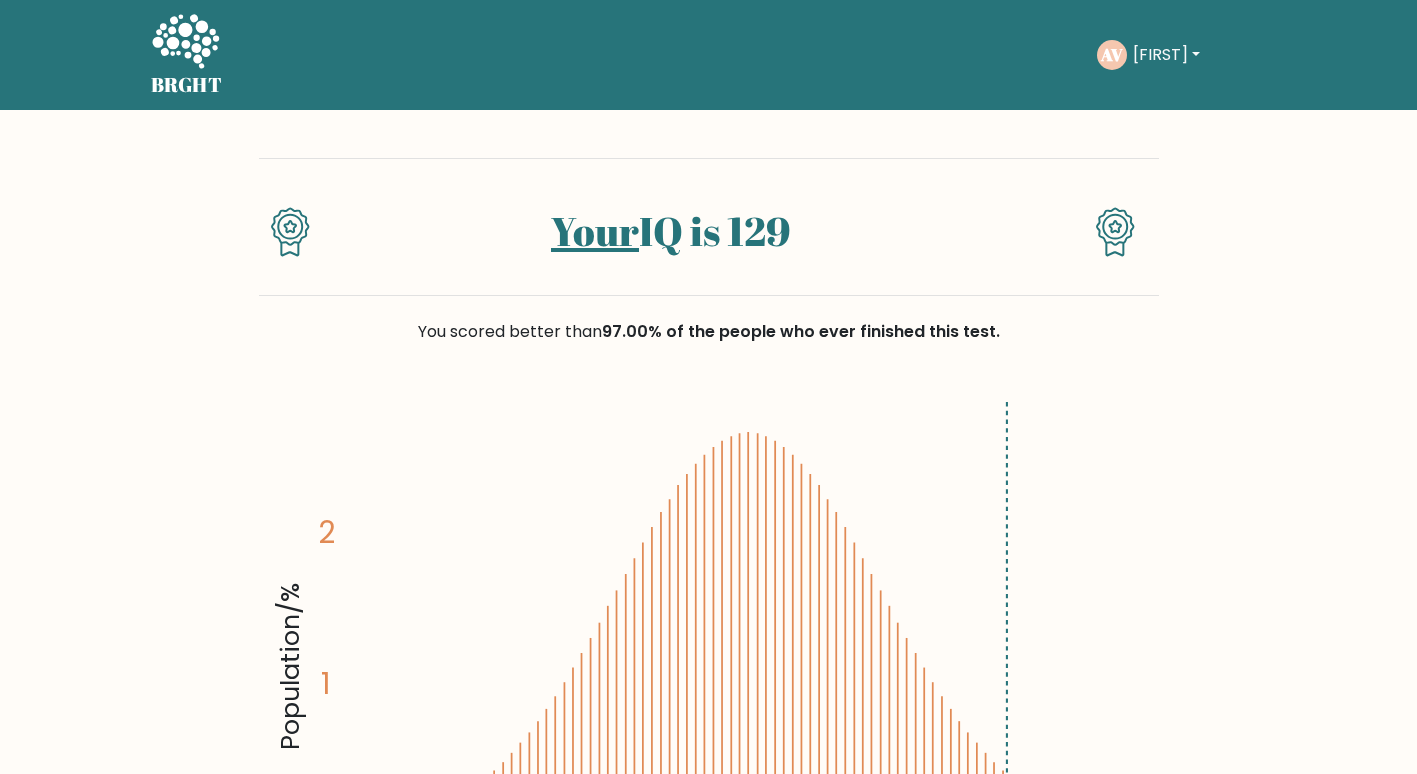 scroll, scrollTop: 0, scrollLeft: 0, axis: both 